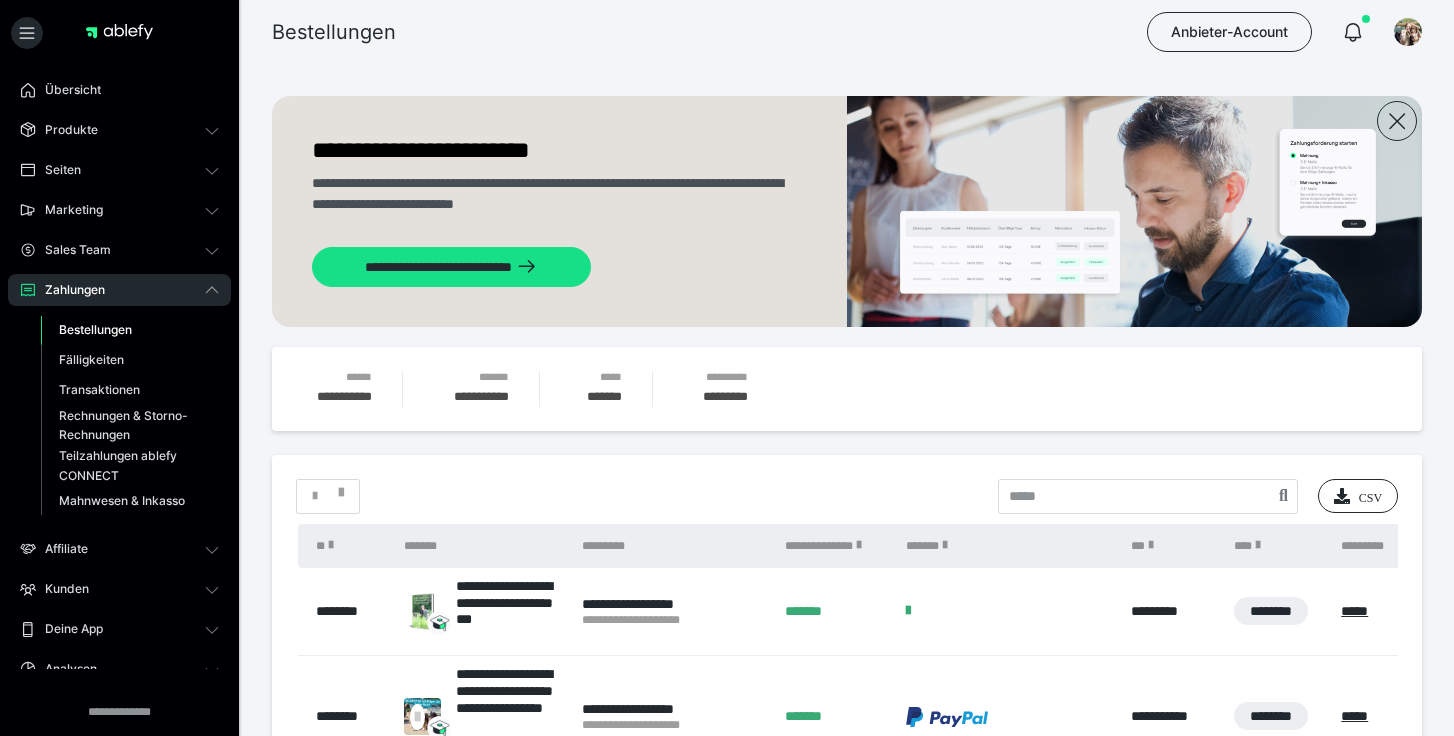 scroll, scrollTop: 0, scrollLeft: 0, axis: both 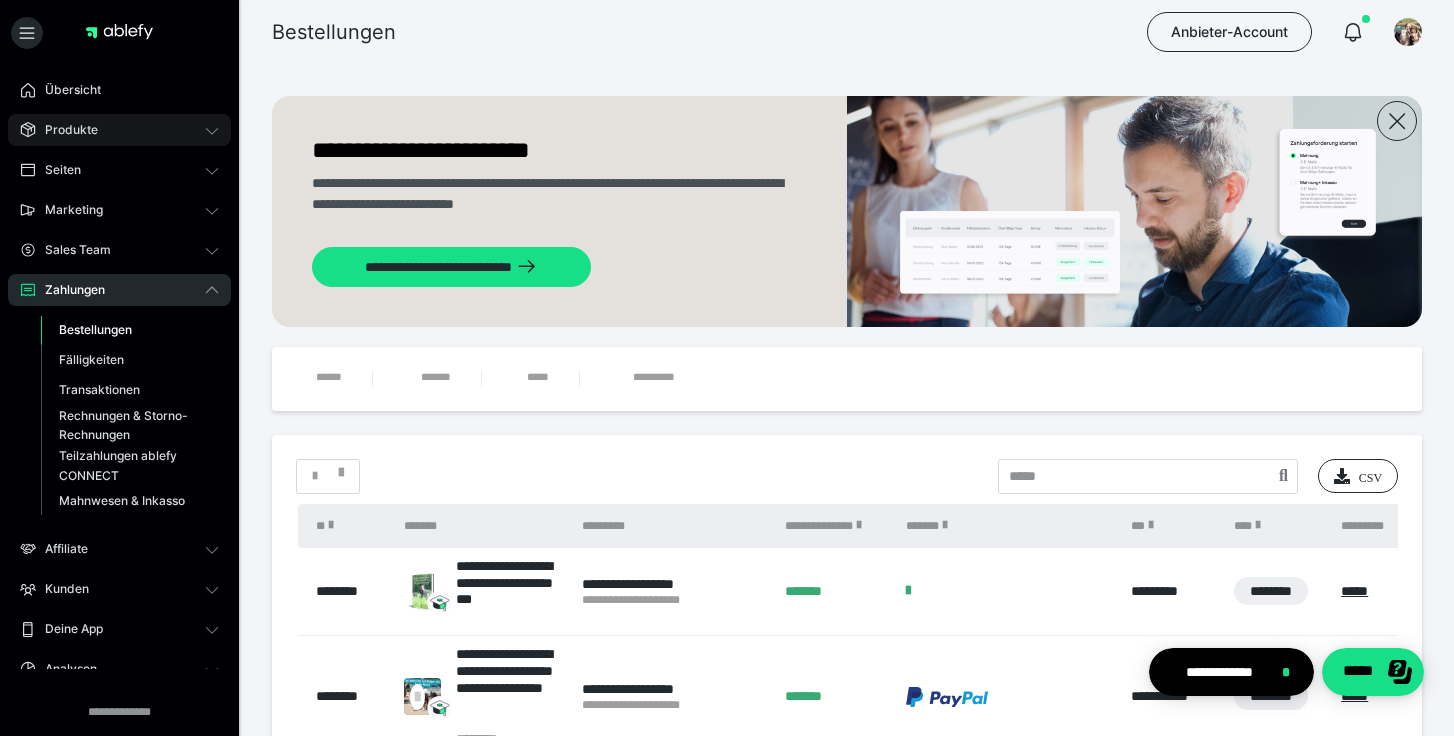 click on "Produkte" at bounding box center (64, 130) 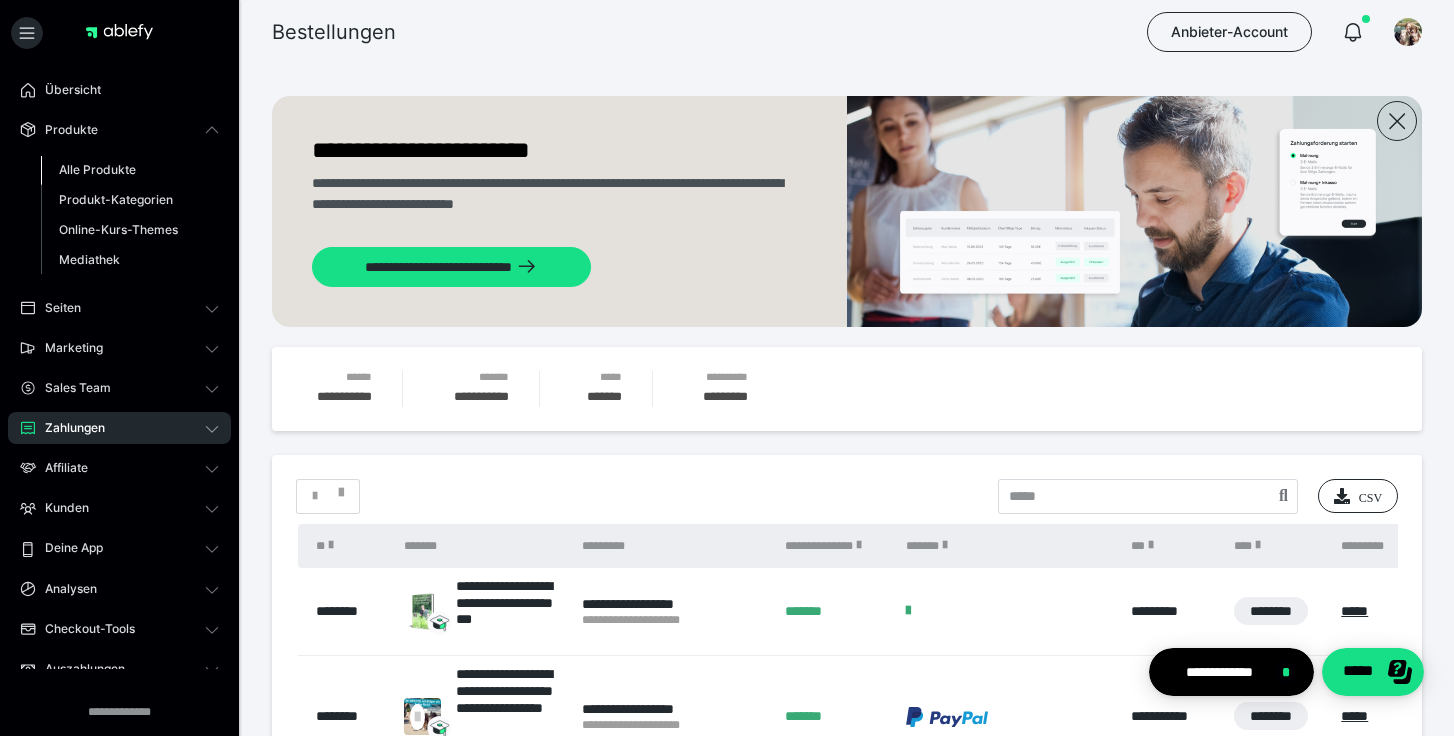 click on "Alle Produkte" at bounding box center (97, 169) 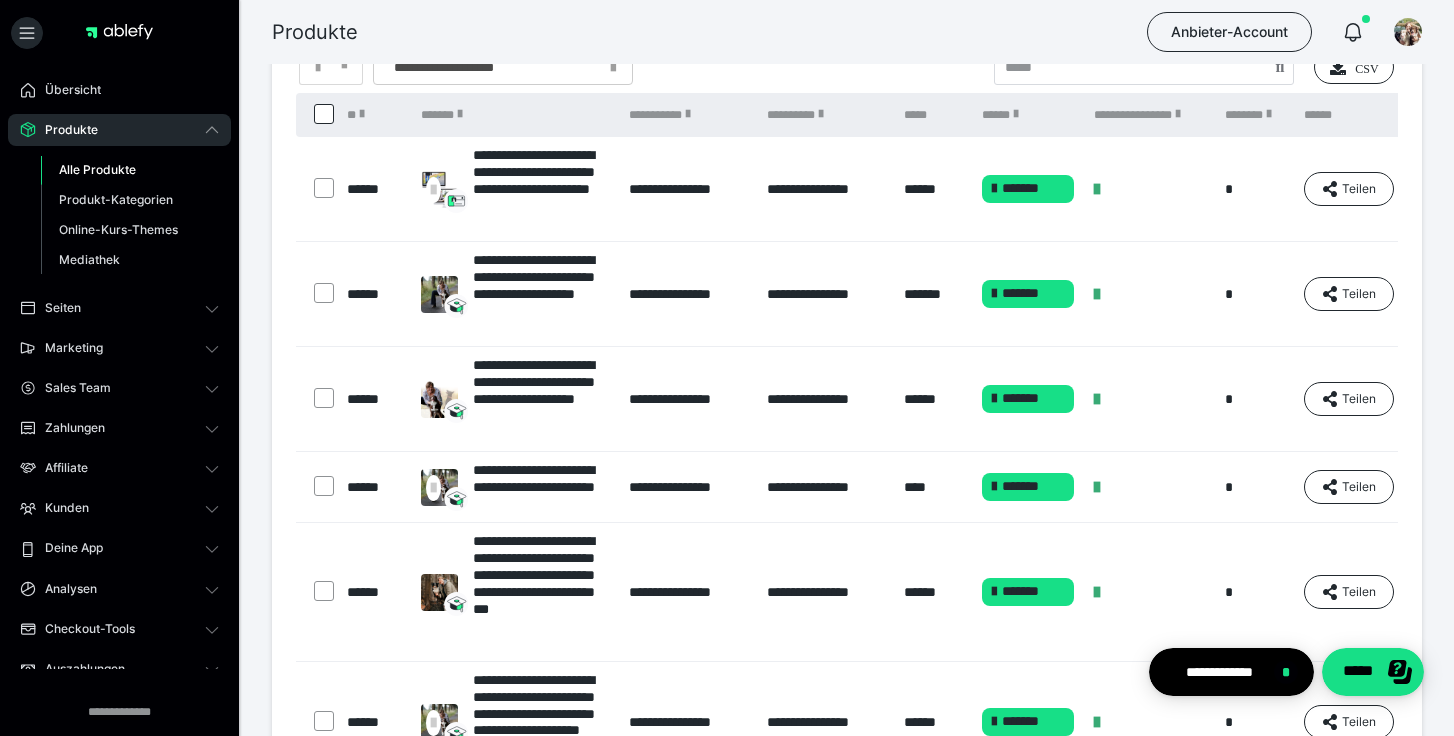 scroll, scrollTop: 116, scrollLeft: 0, axis: vertical 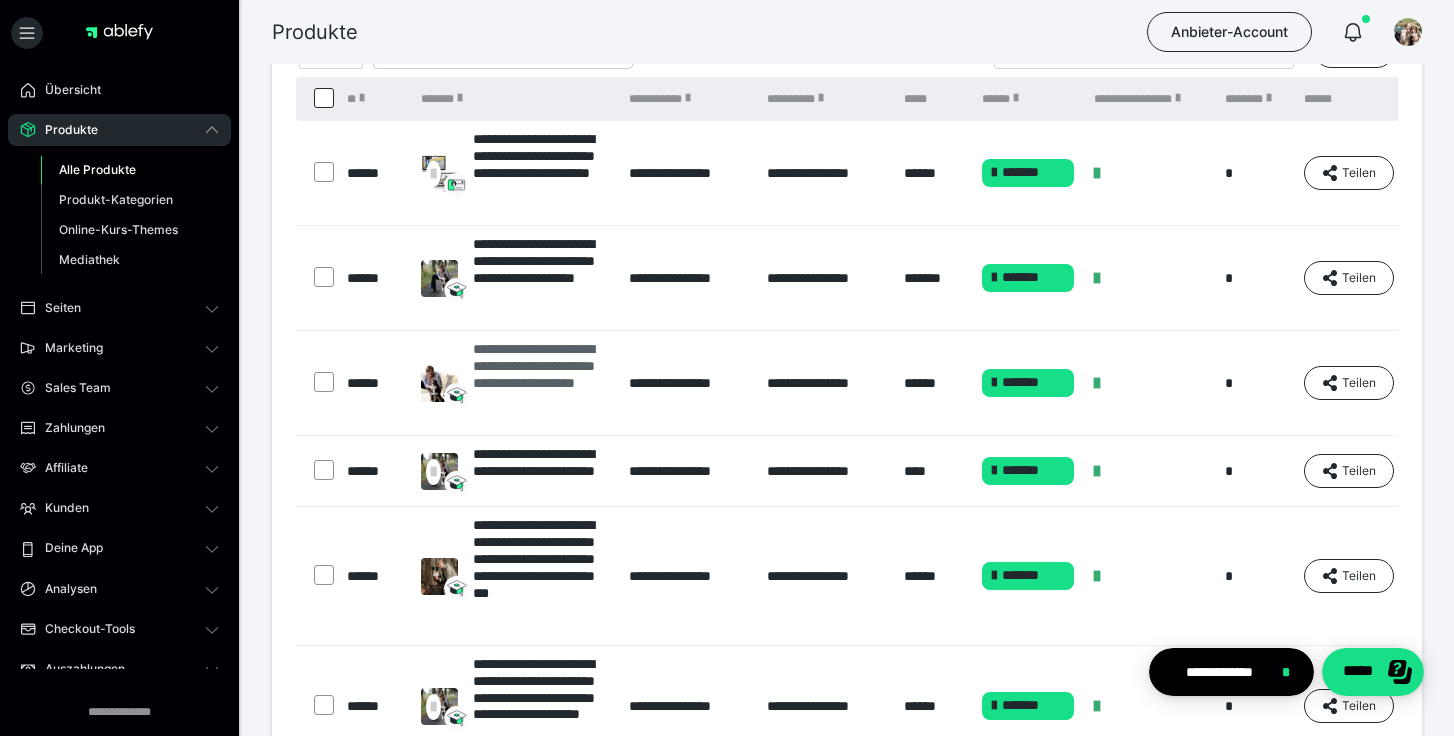 click on "**********" at bounding box center [541, 383] 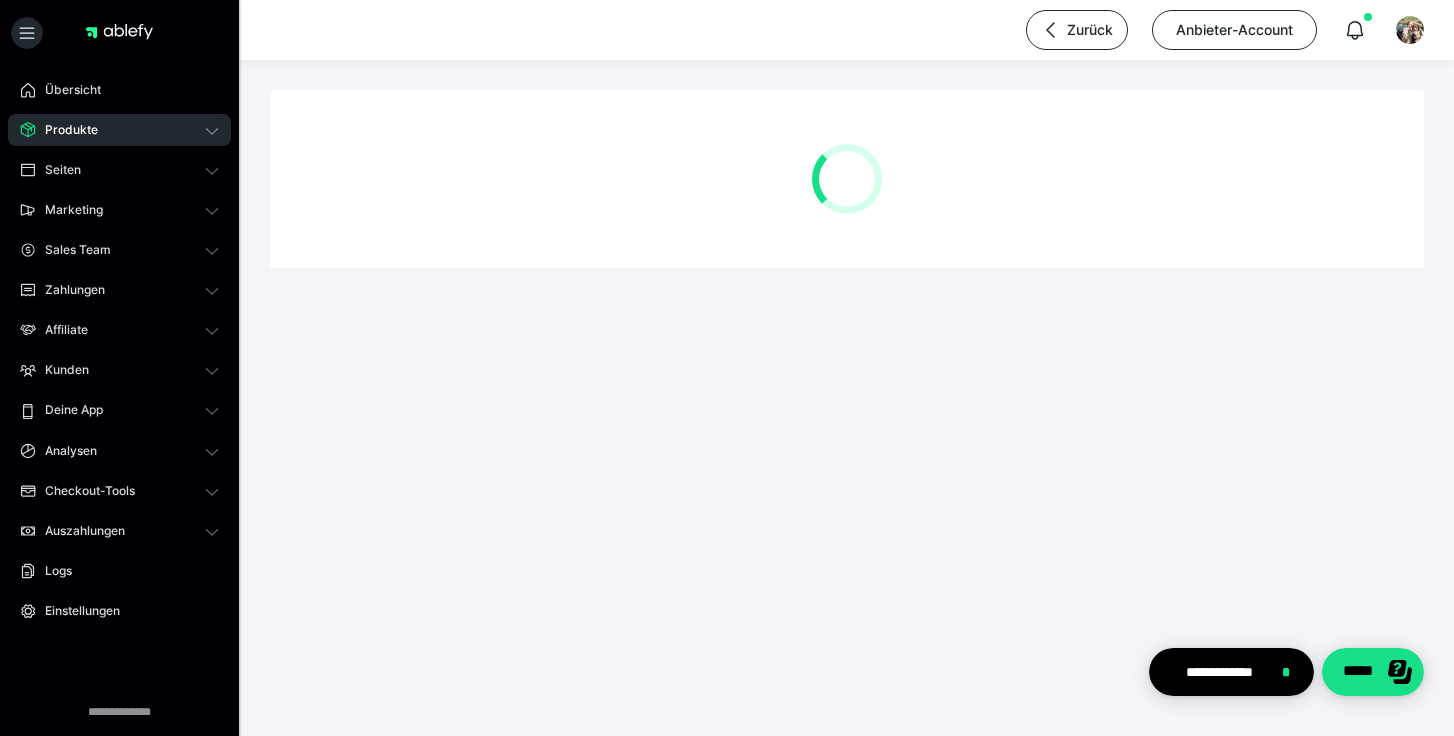 scroll, scrollTop: 0, scrollLeft: 0, axis: both 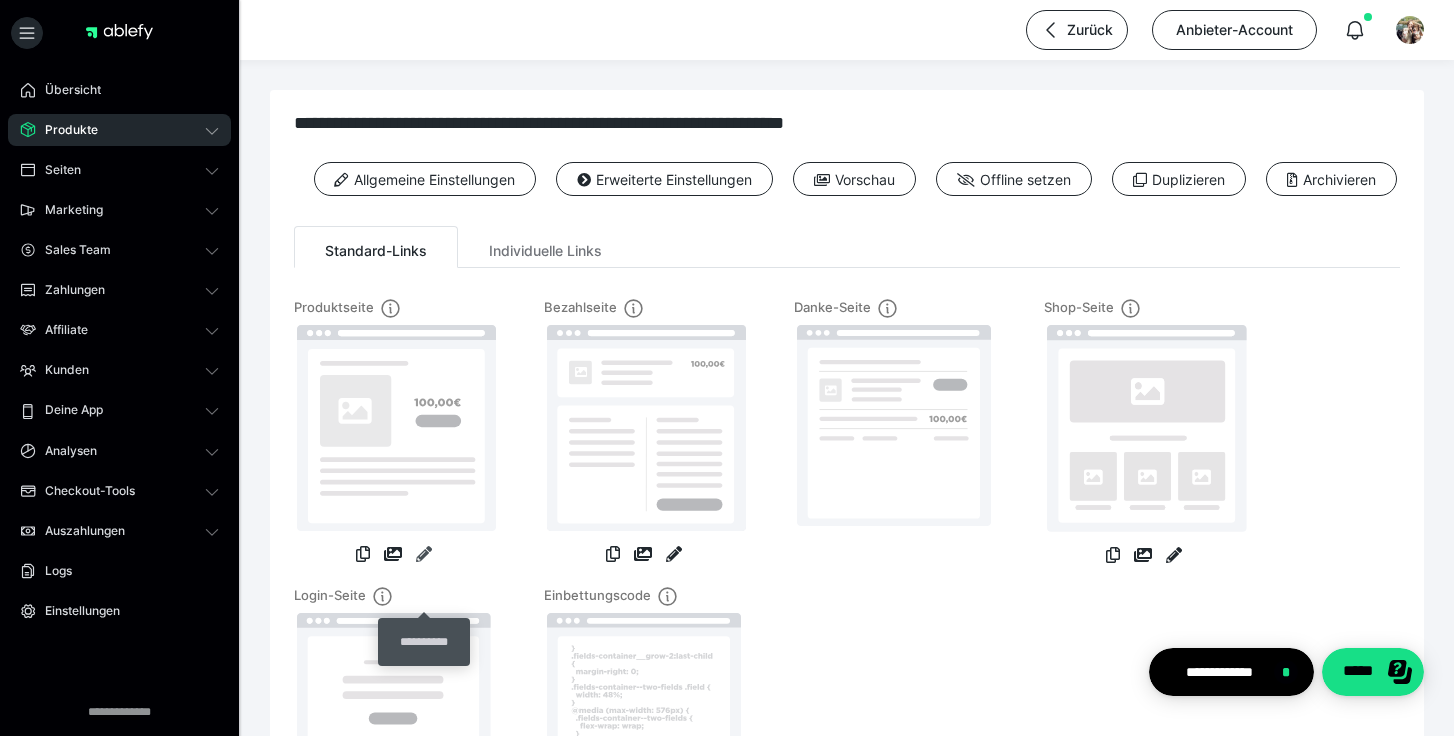 click at bounding box center (424, 554) 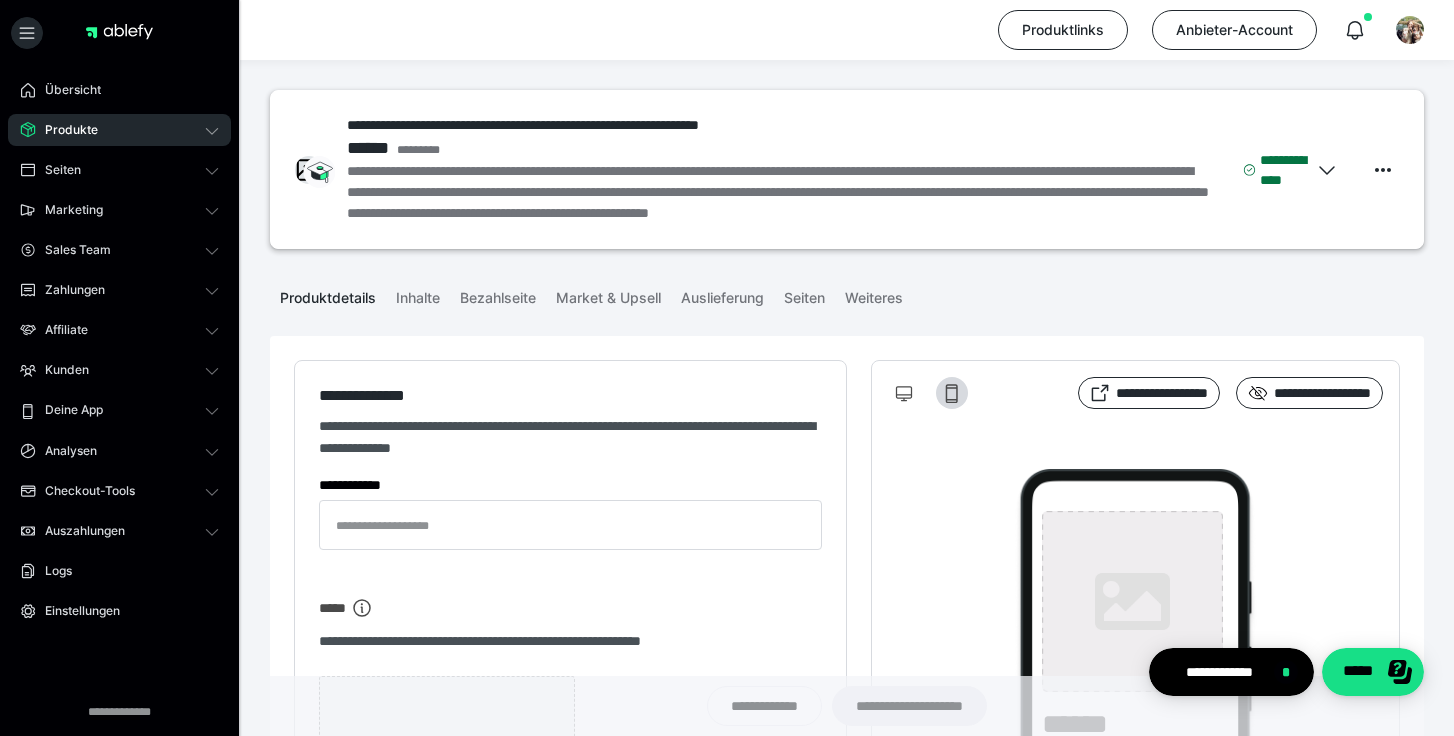 type on "**********" 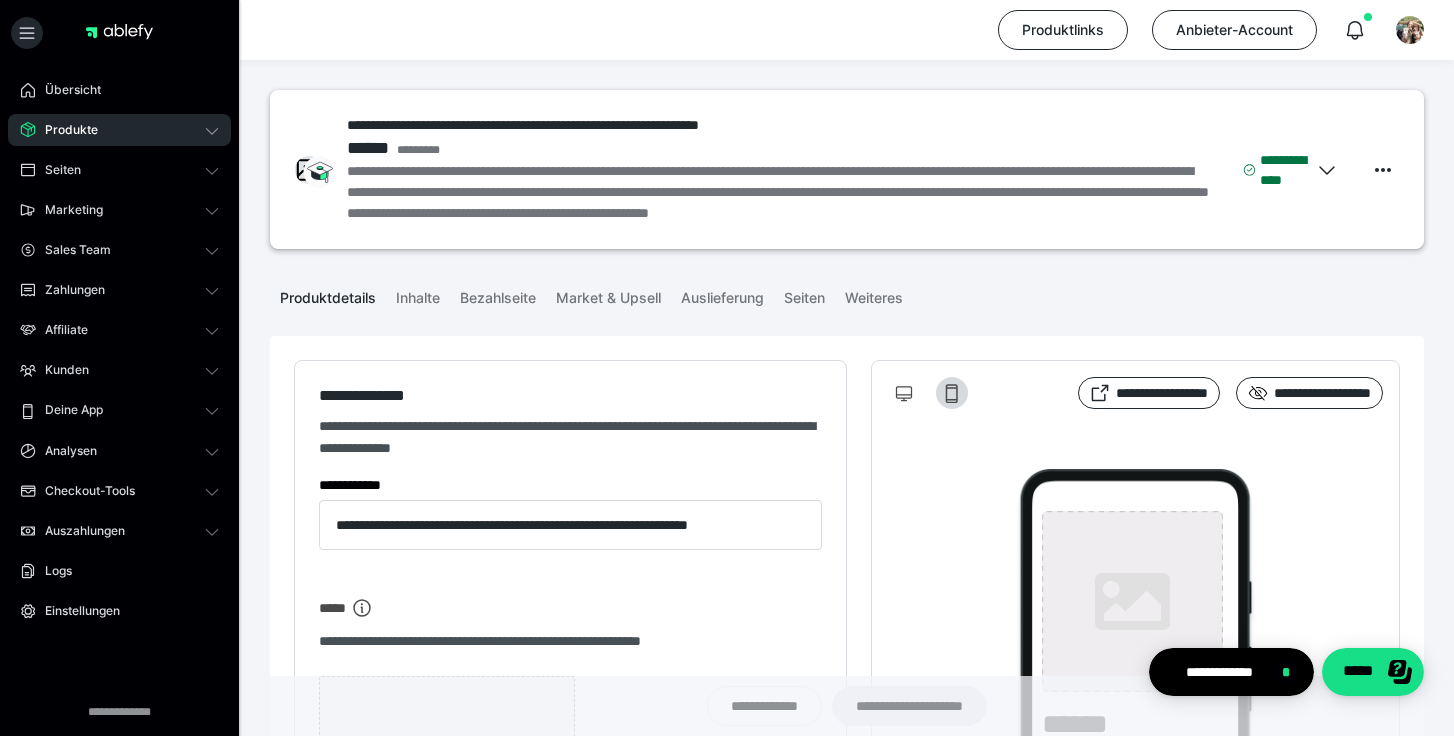 type on "**********" 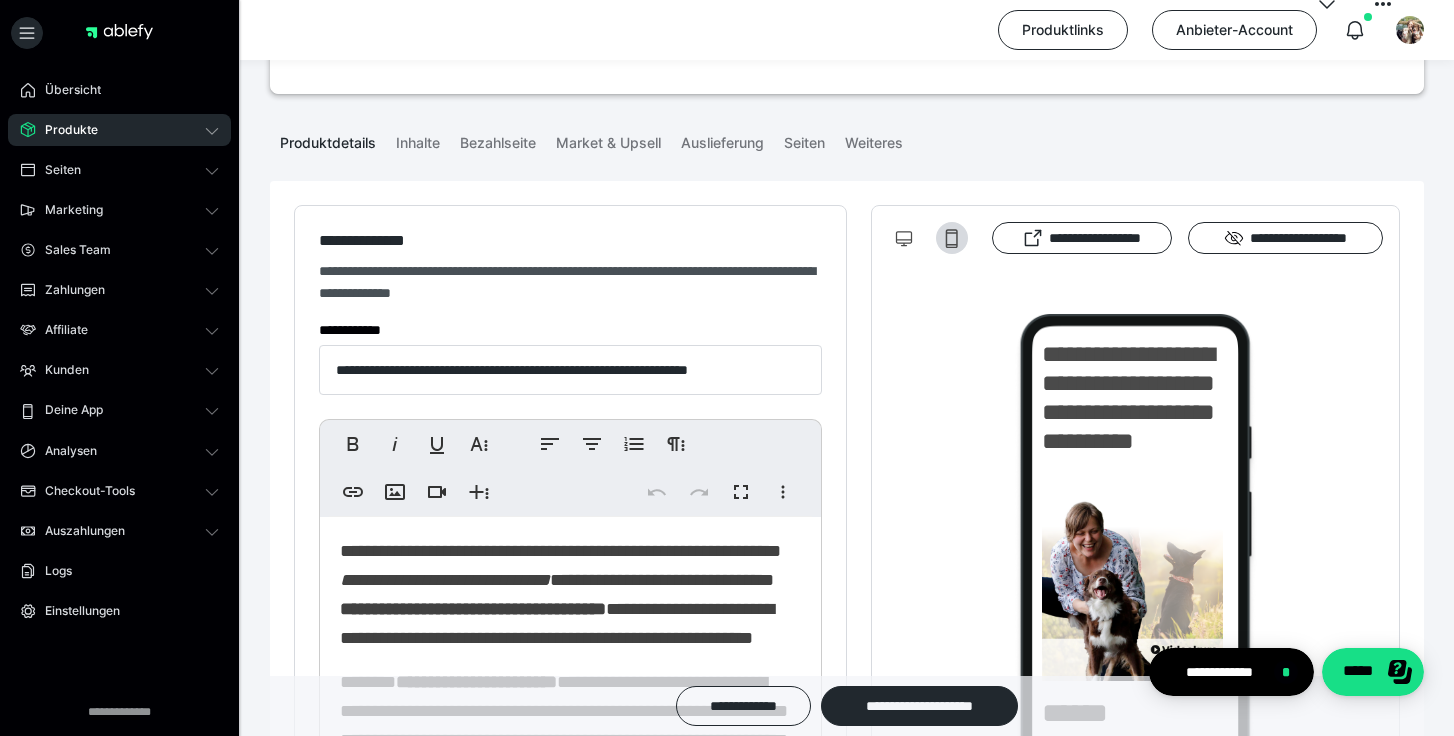scroll, scrollTop: 103, scrollLeft: 0, axis: vertical 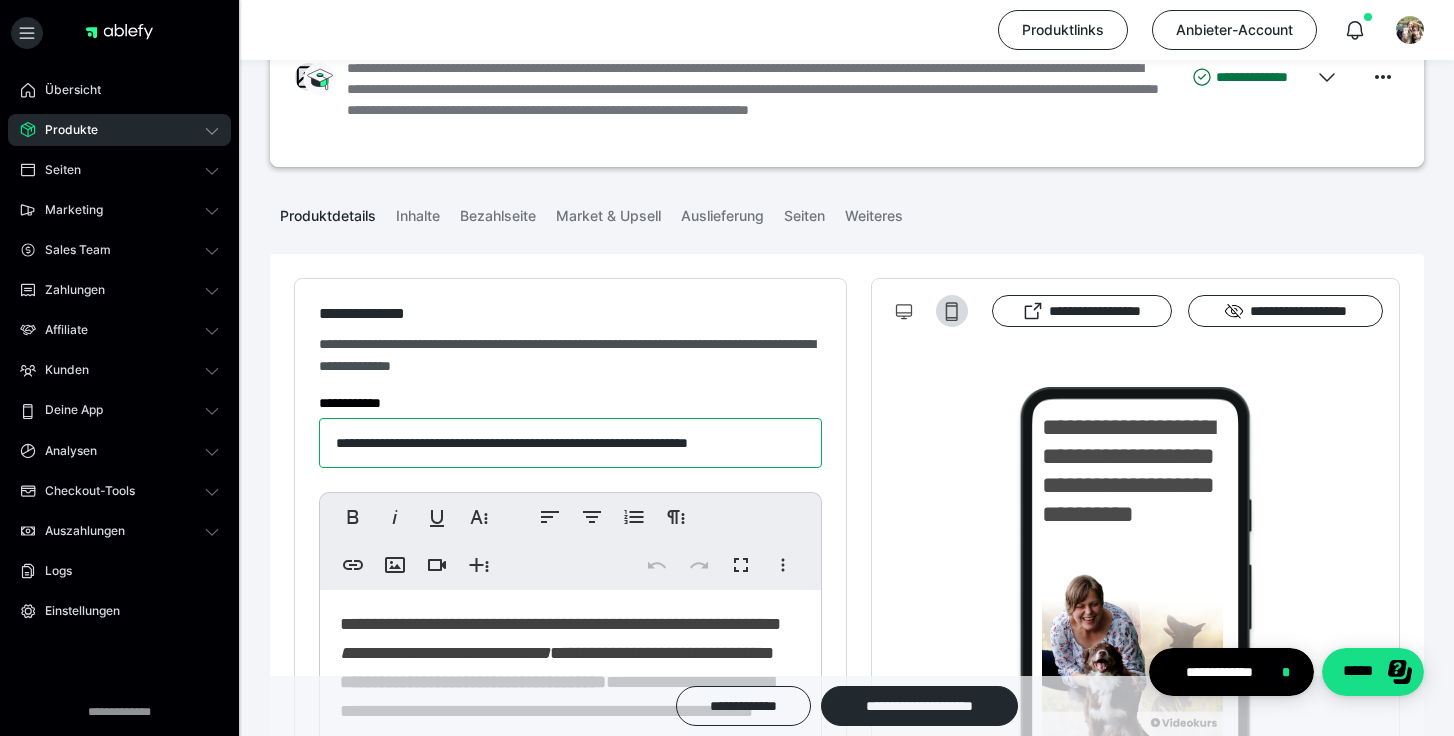 drag, startPoint x: 337, startPoint y: 440, endPoint x: 915, endPoint y: 451, distance: 578.1047 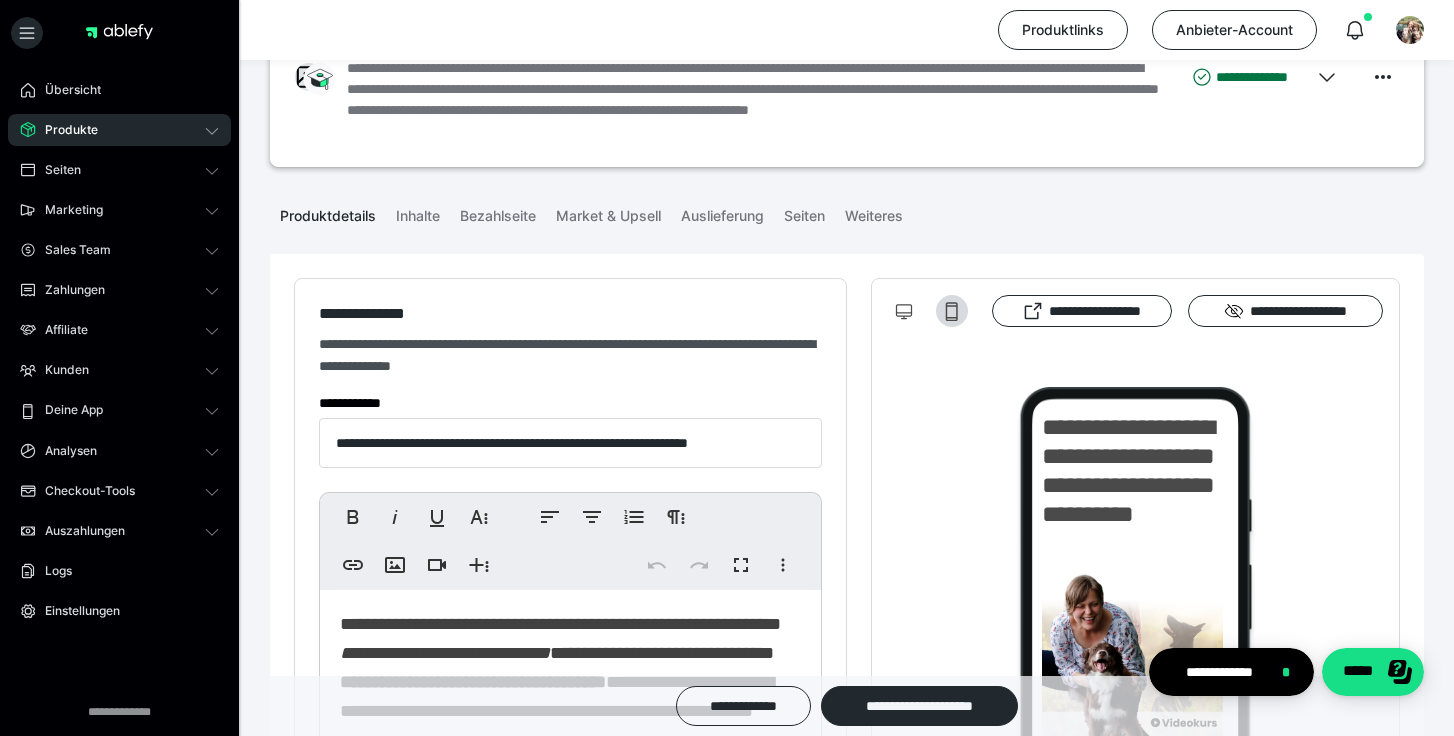 click on "**********" at bounding box center (570, 852) 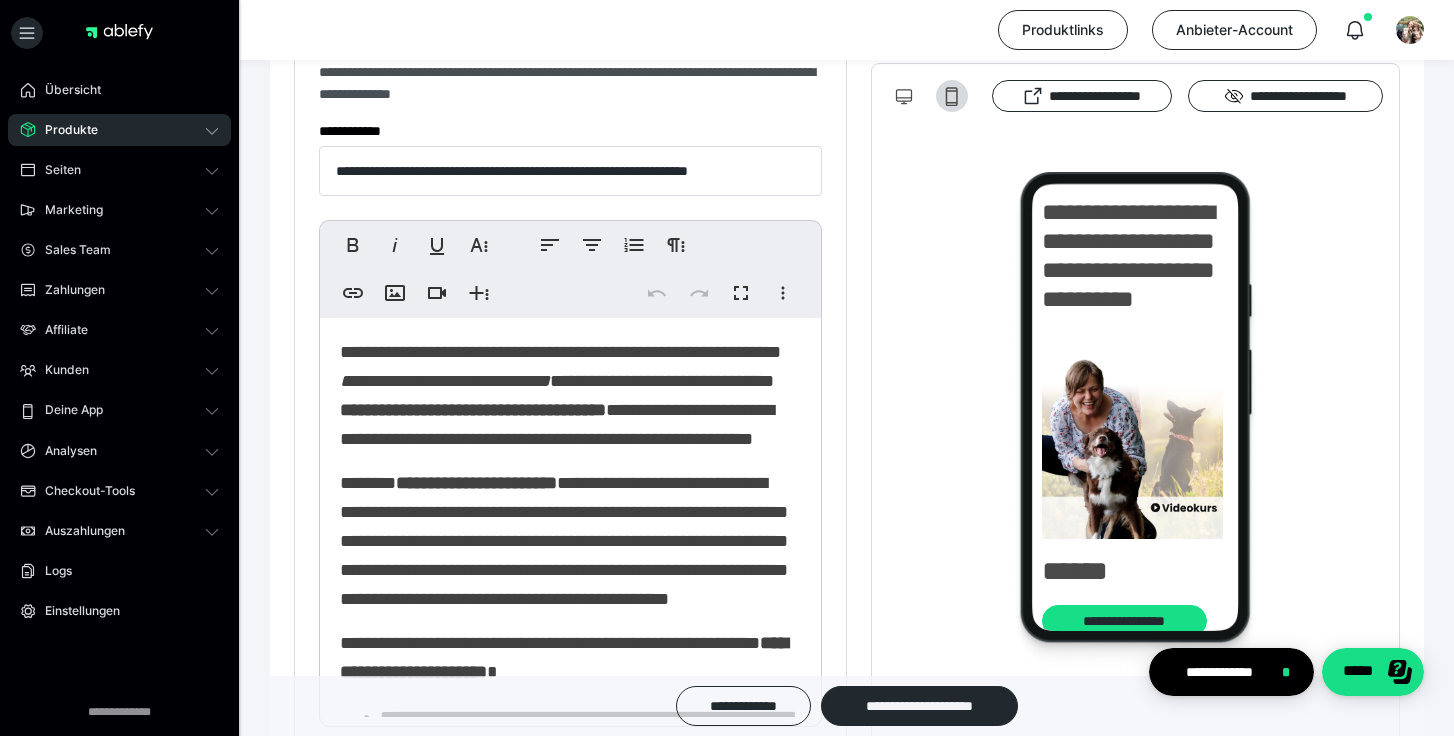 scroll, scrollTop: 393, scrollLeft: 0, axis: vertical 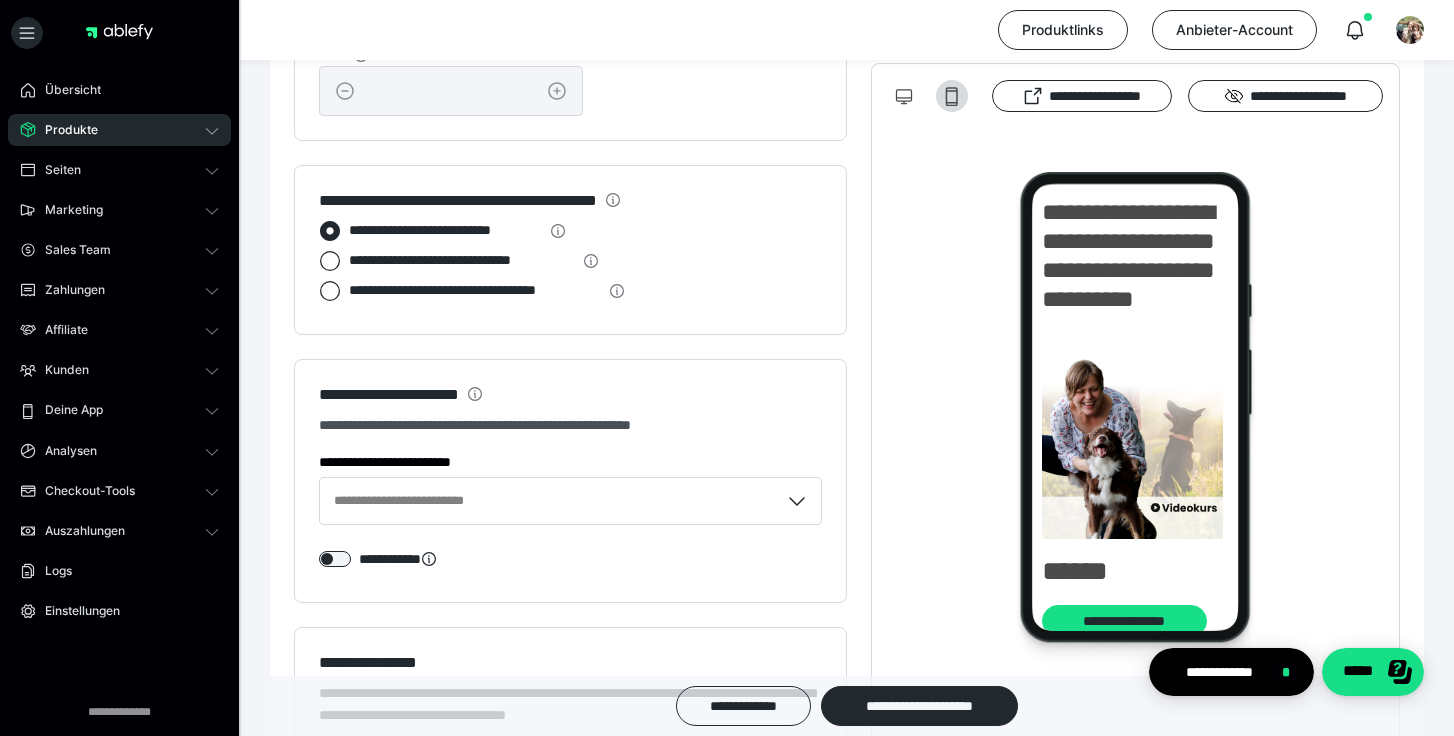 drag, startPoint x: 338, startPoint y: 328, endPoint x: 533, endPoint y: 753, distance: 467.60025 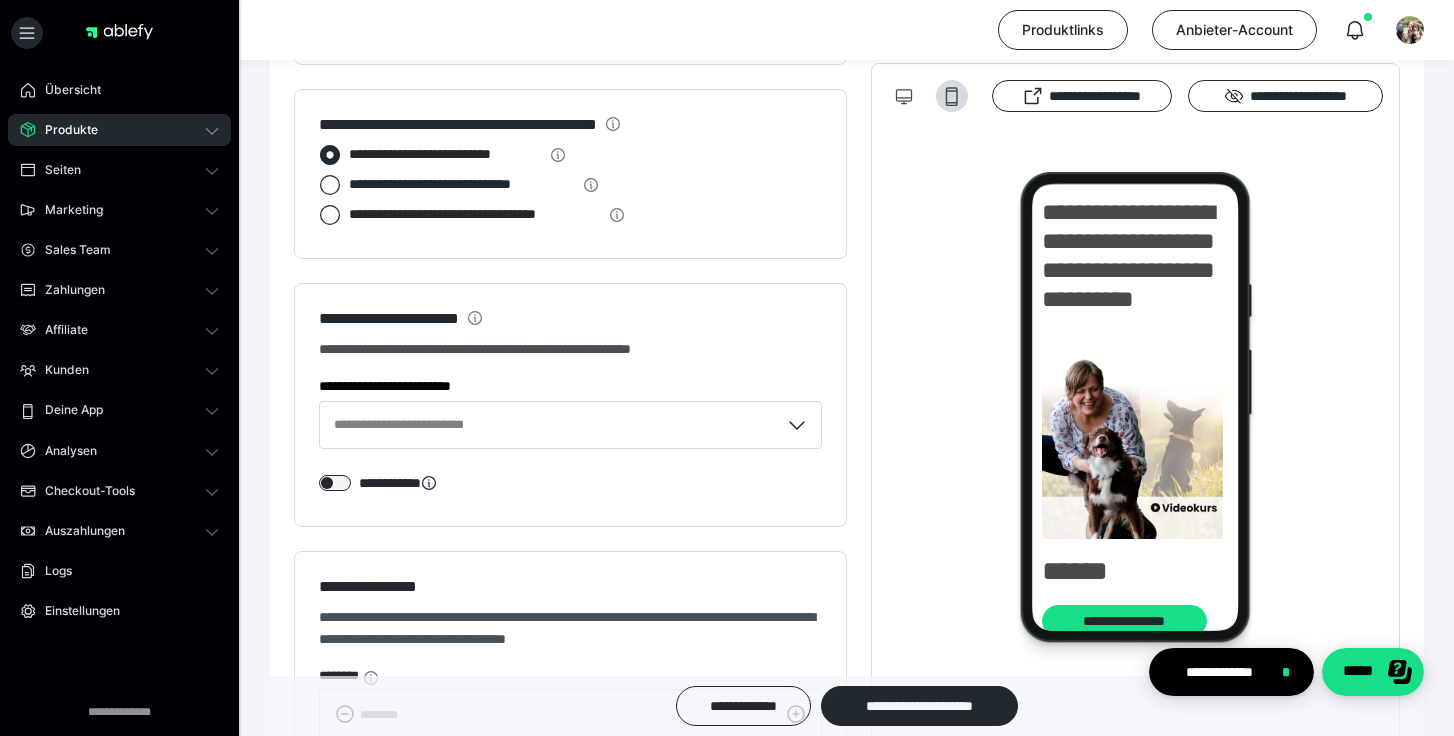 copy on "**********" 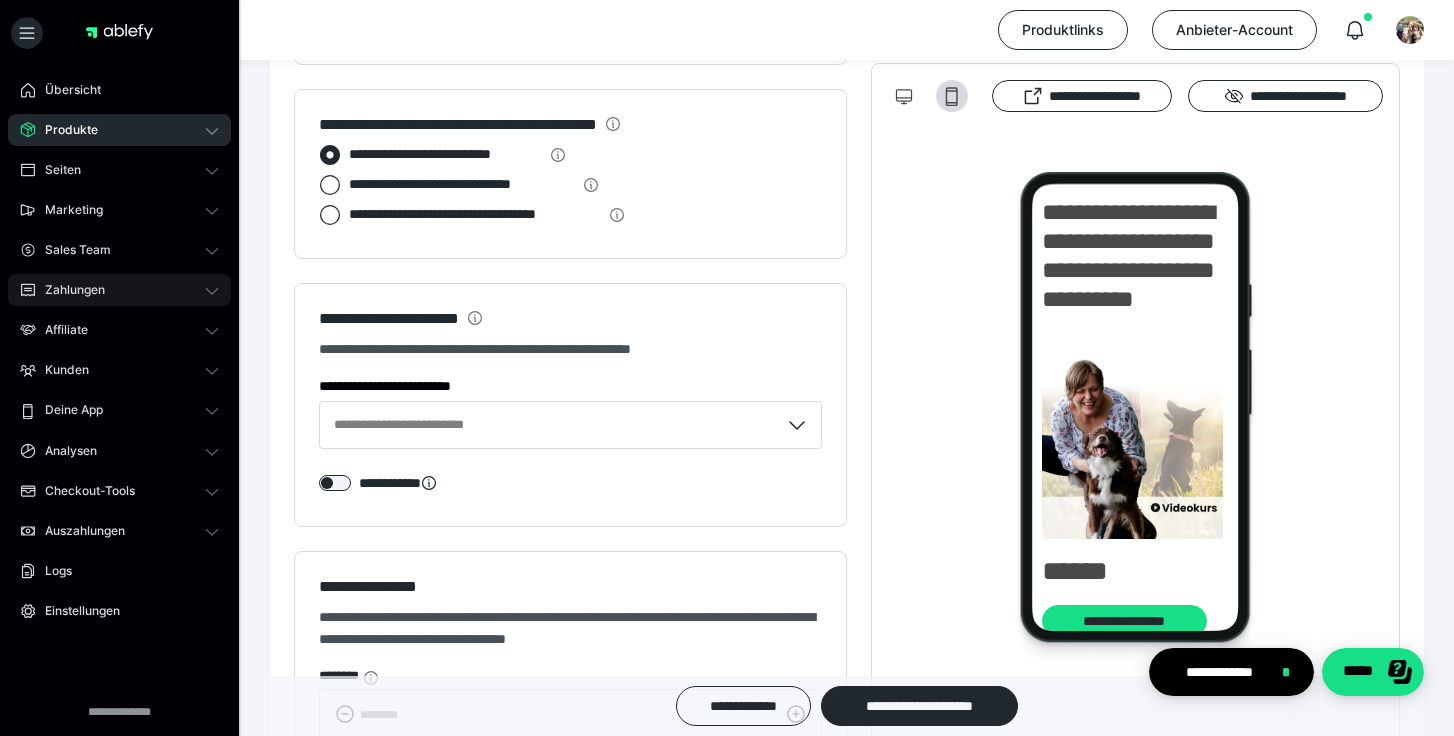 click on "Zahlungen" at bounding box center [68, 290] 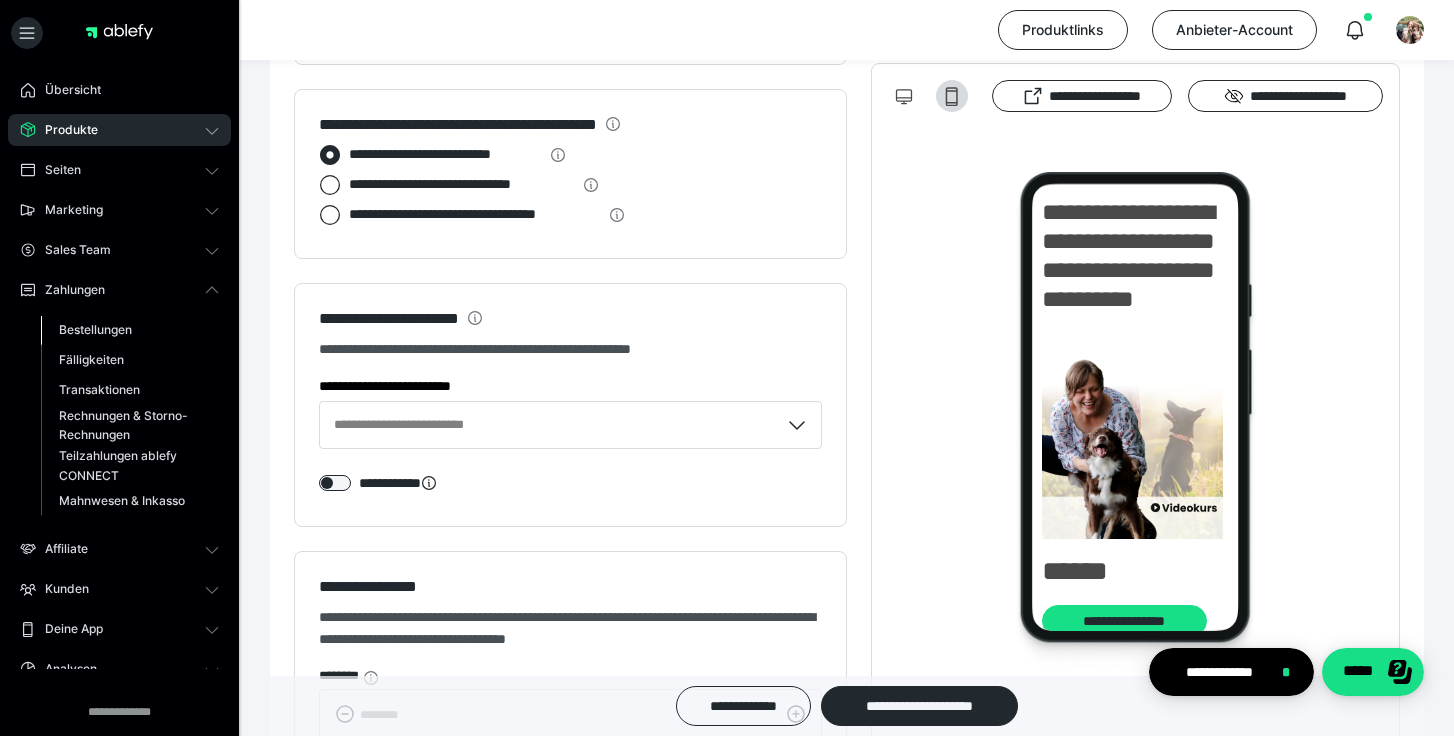 click on "Bestellungen" at bounding box center [95, 329] 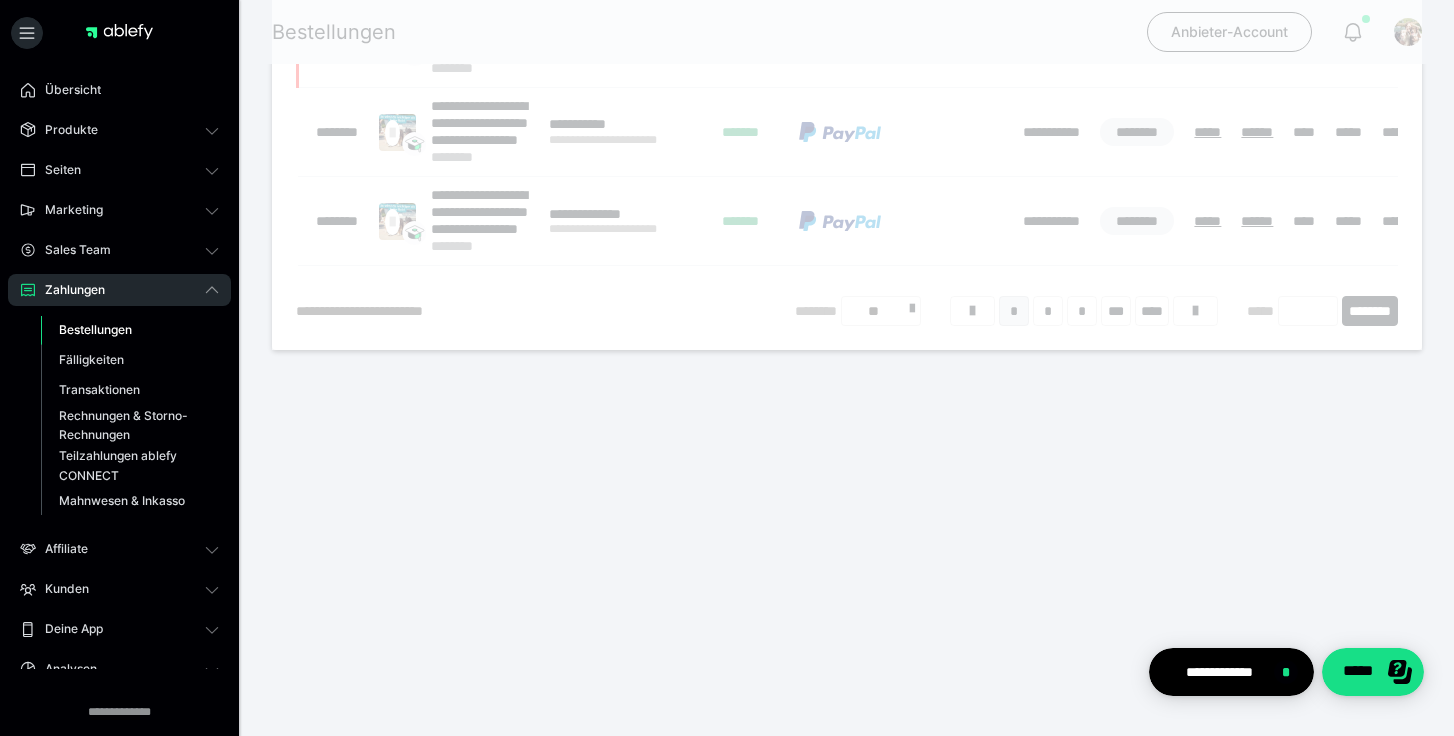 scroll, scrollTop: 0, scrollLeft: 0, axis: both 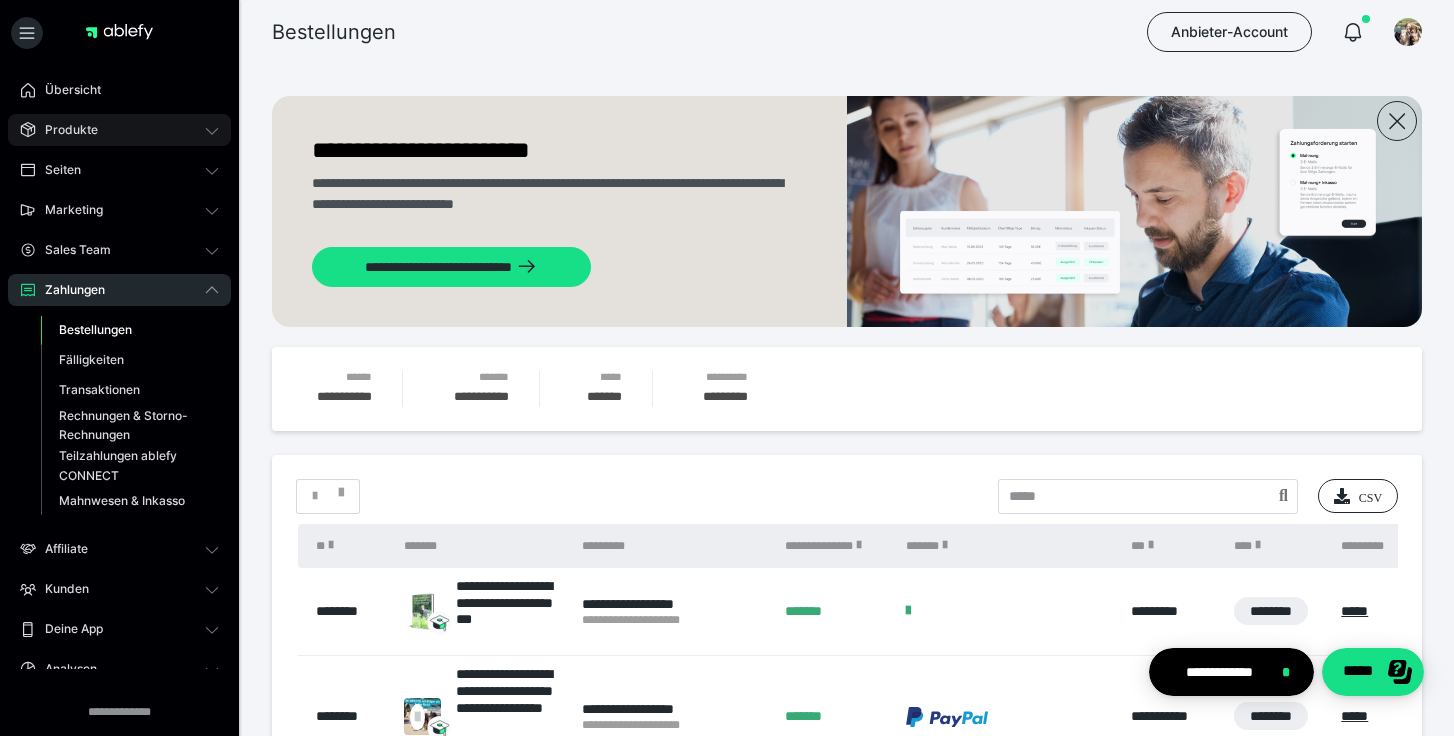 click on "Produkte" at bounding box center [64, 130] 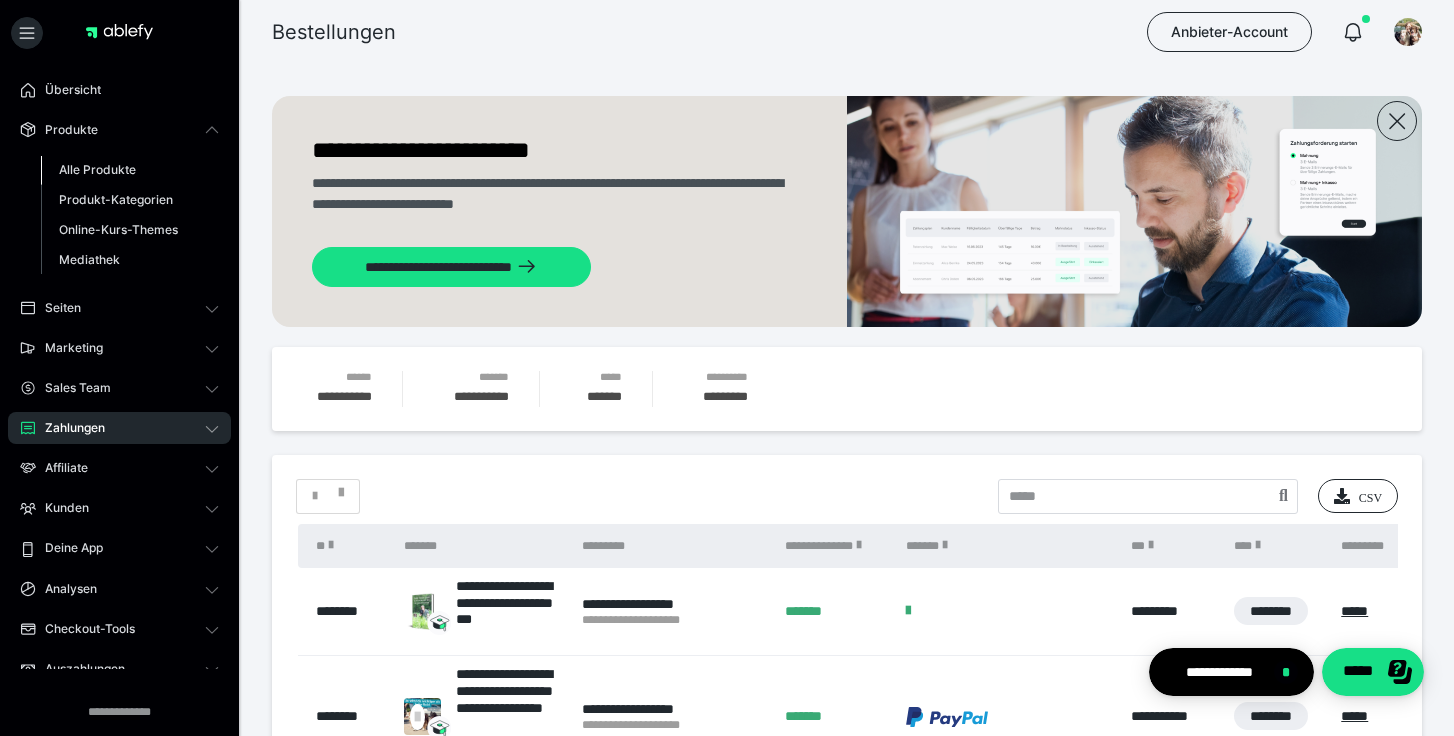 click on "Alle Produkte" at bounding box center (97, 169) 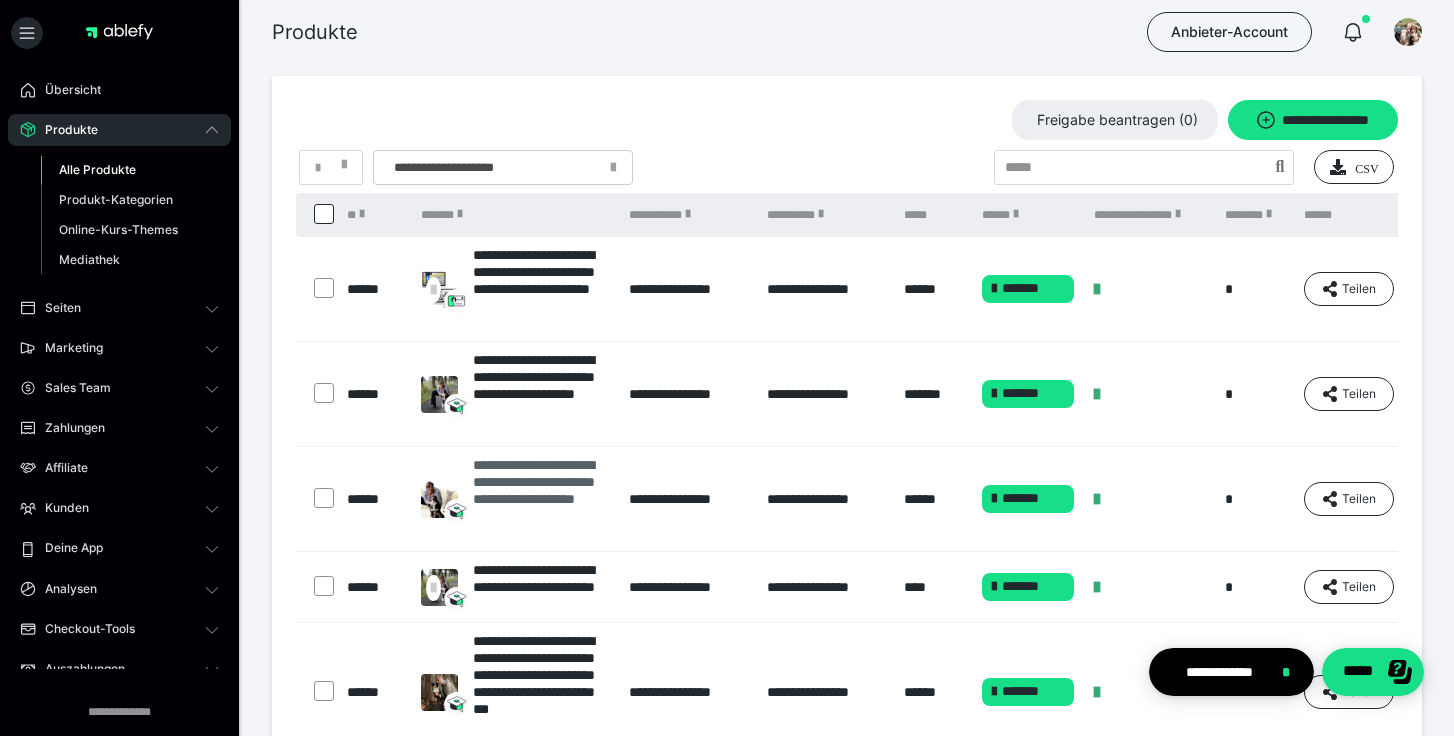 click on "**********" at bounding box center [541, 499] 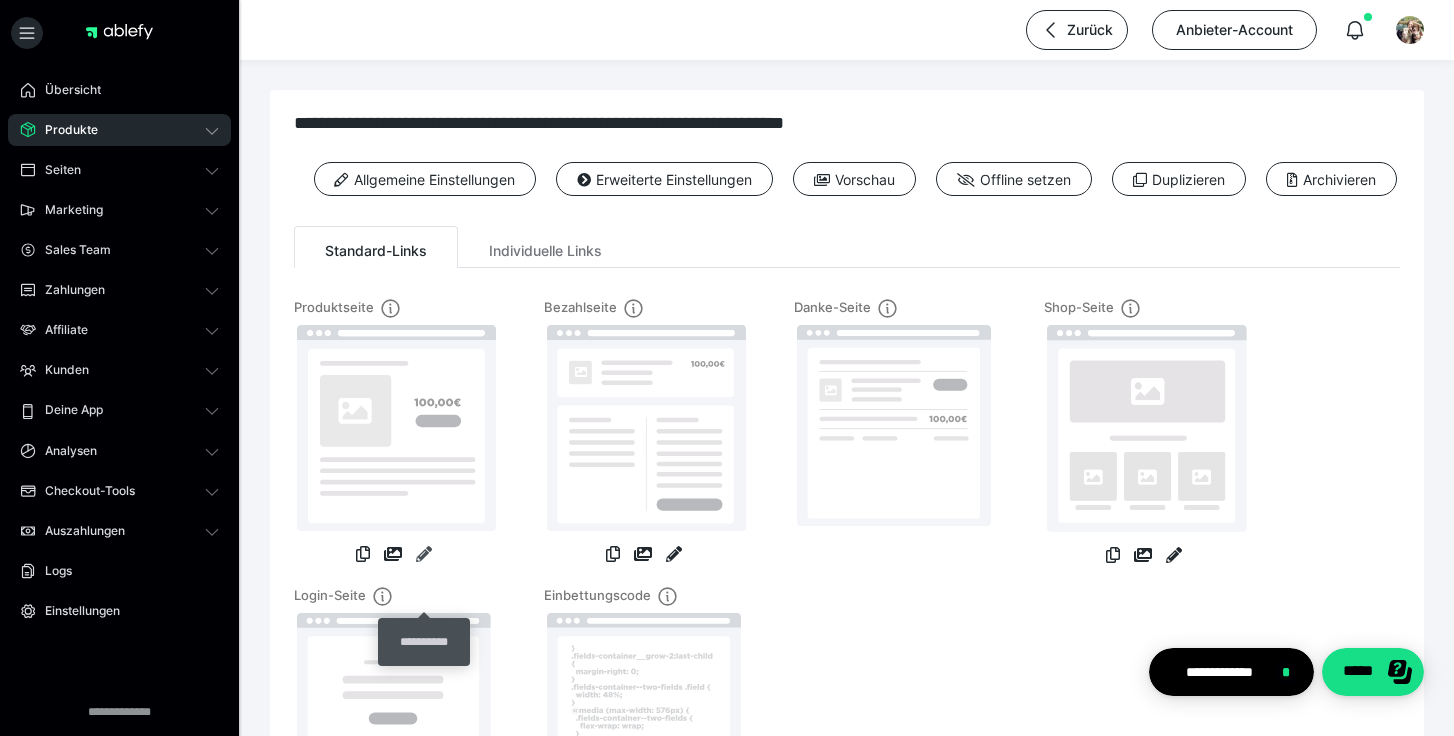 click at bounding box center (424, 554) 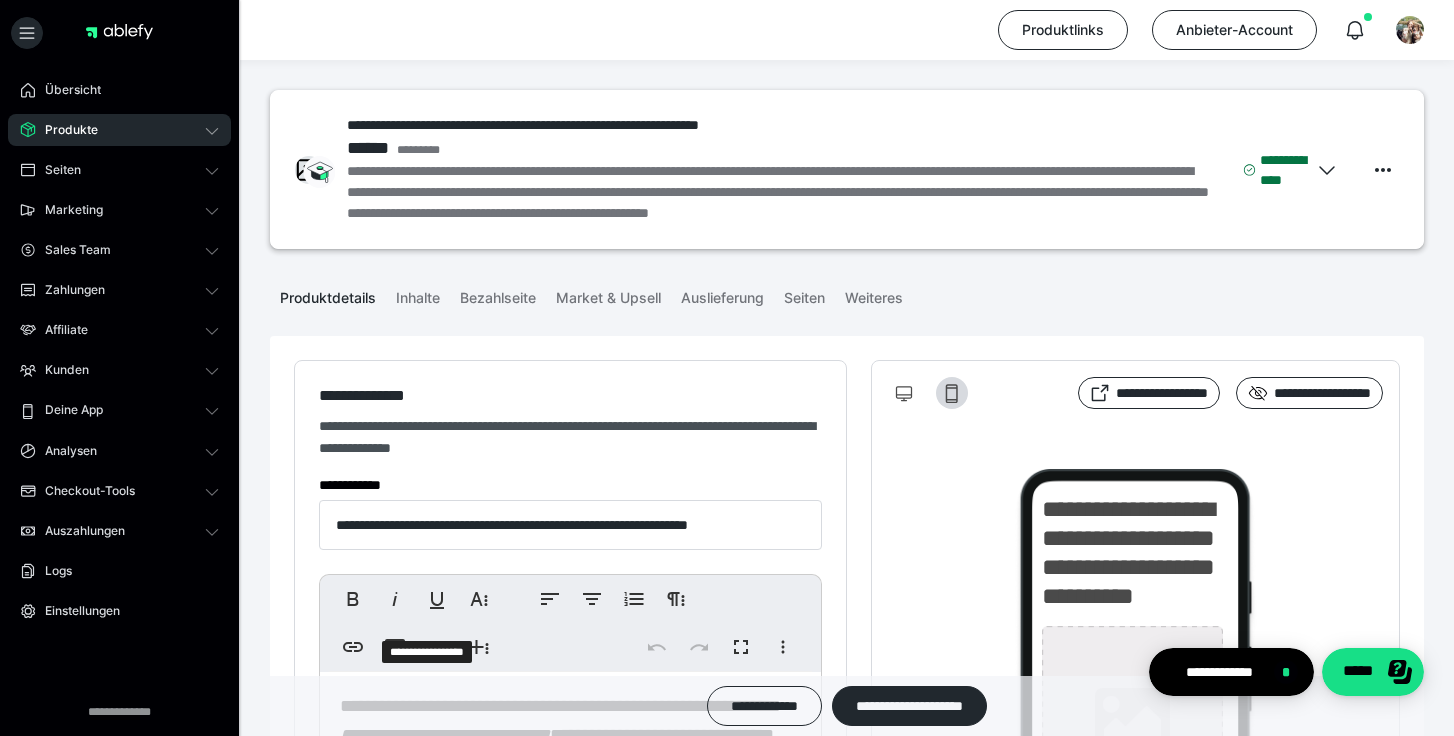 type on "**********" 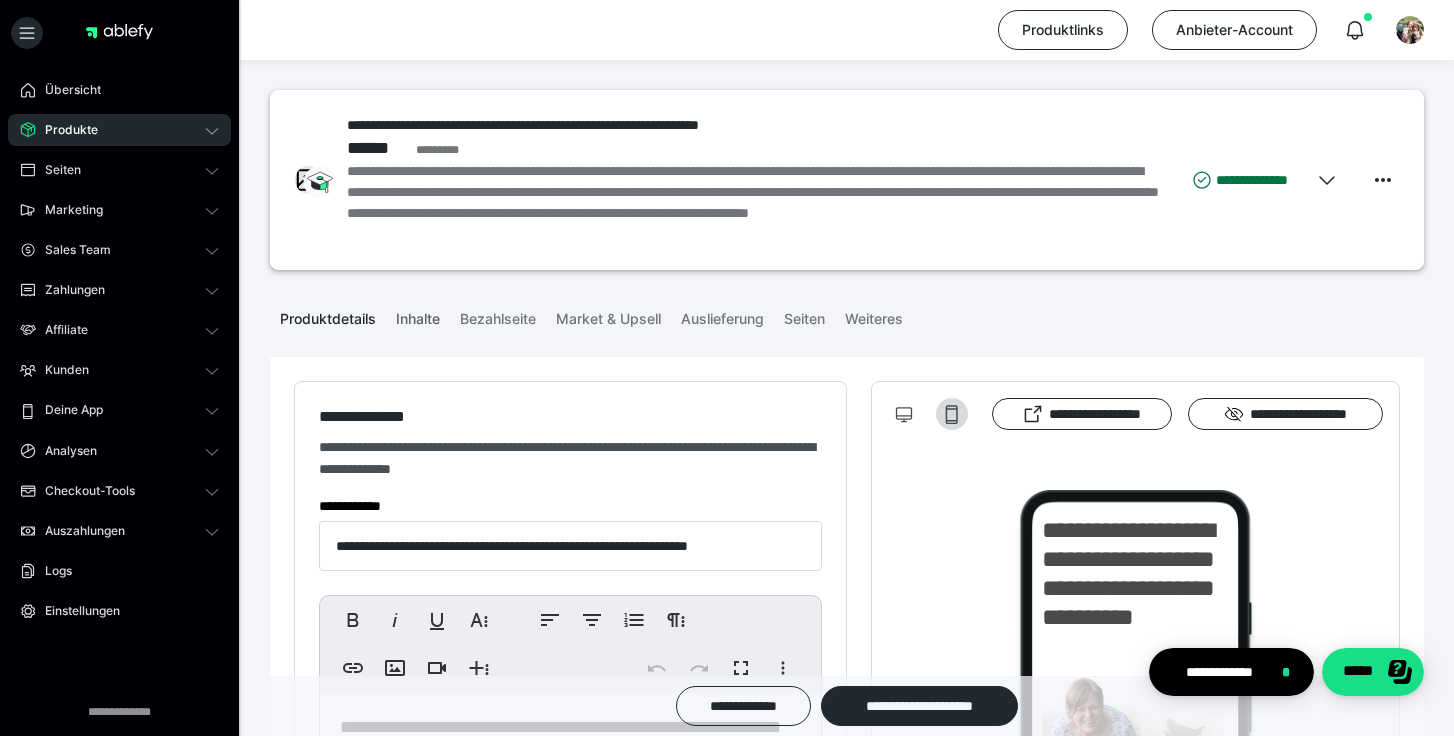 click on "Inhalte" at bounding box center (418, 315) 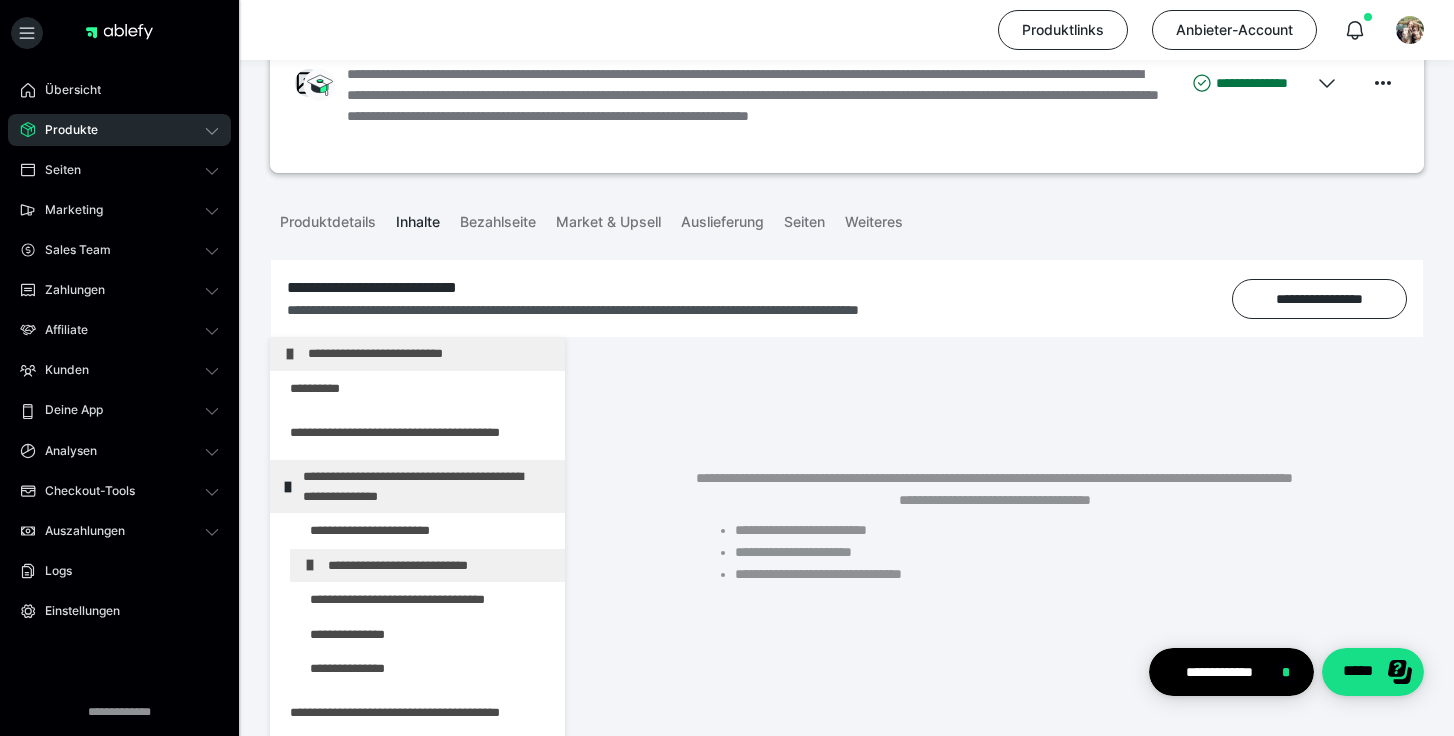 scroll, scrollTop: 107, scrollLeft: 0, axis: vertical 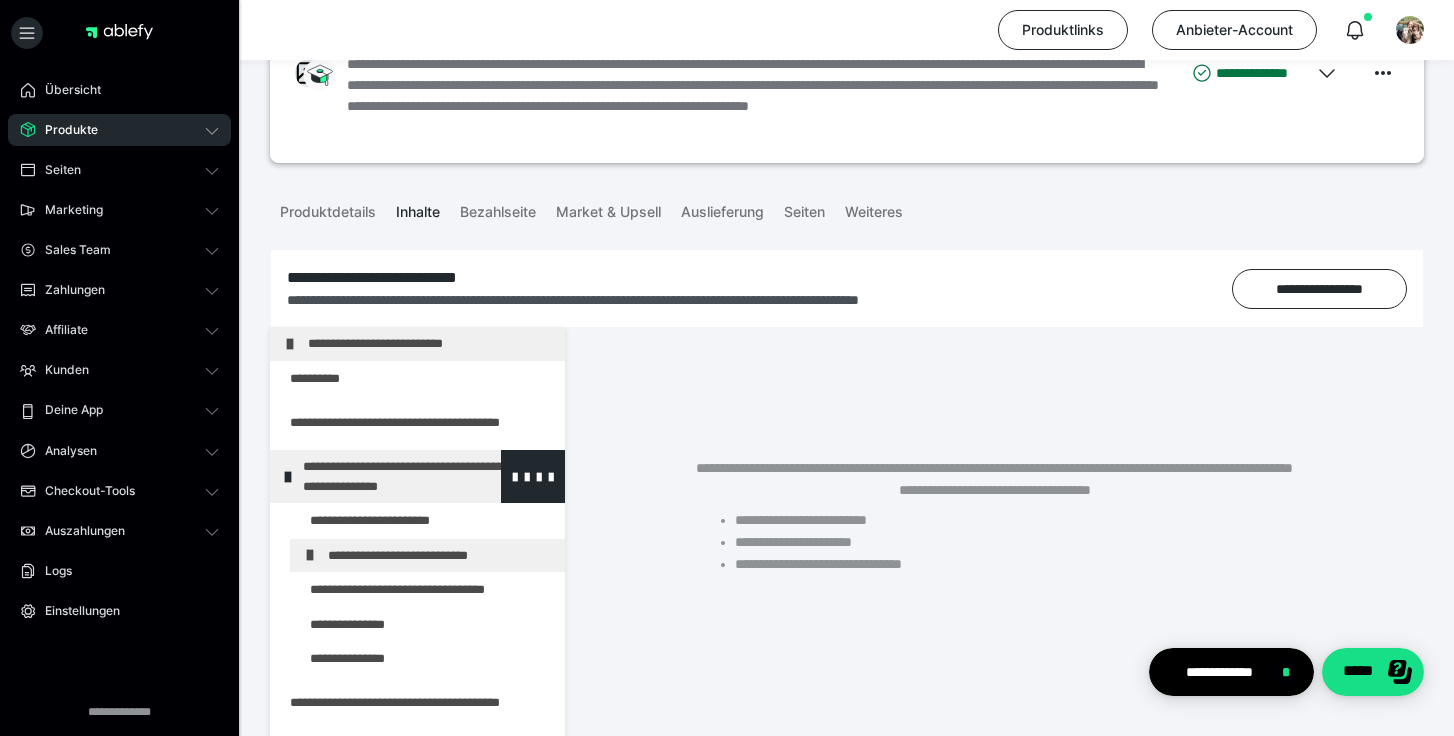 click on "**********" at bounding box center (426, 476) 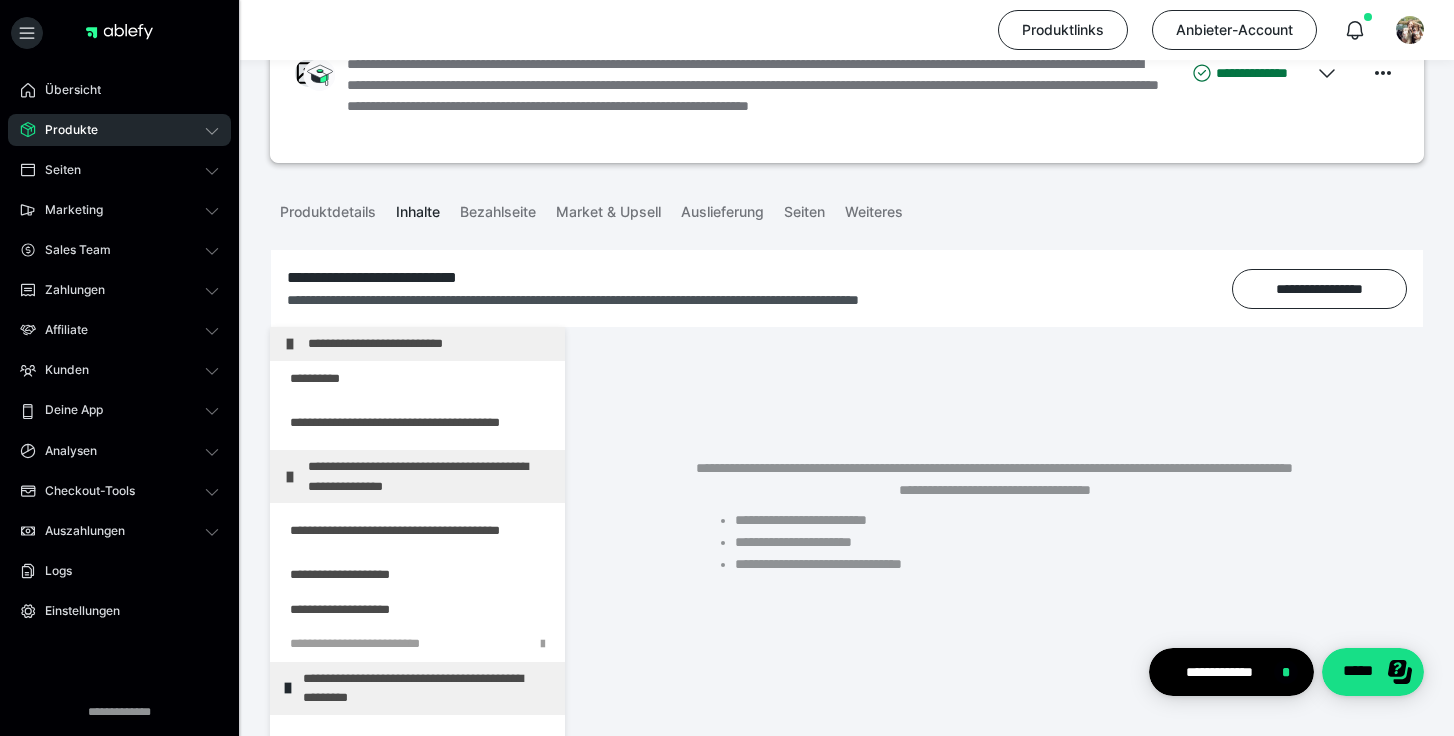 click on "**********" at bounding box center [431, 476] 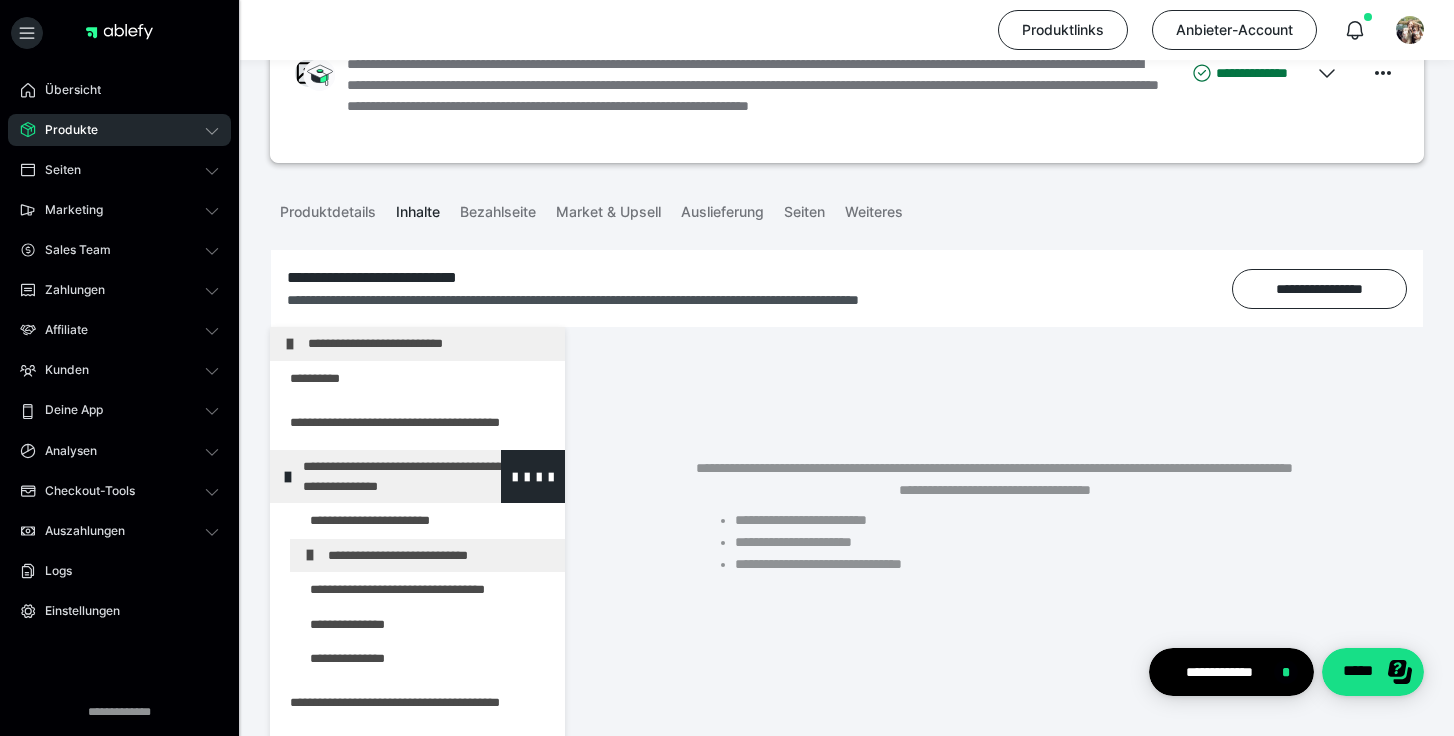 click on "**********" at bounding box center [426, 476] 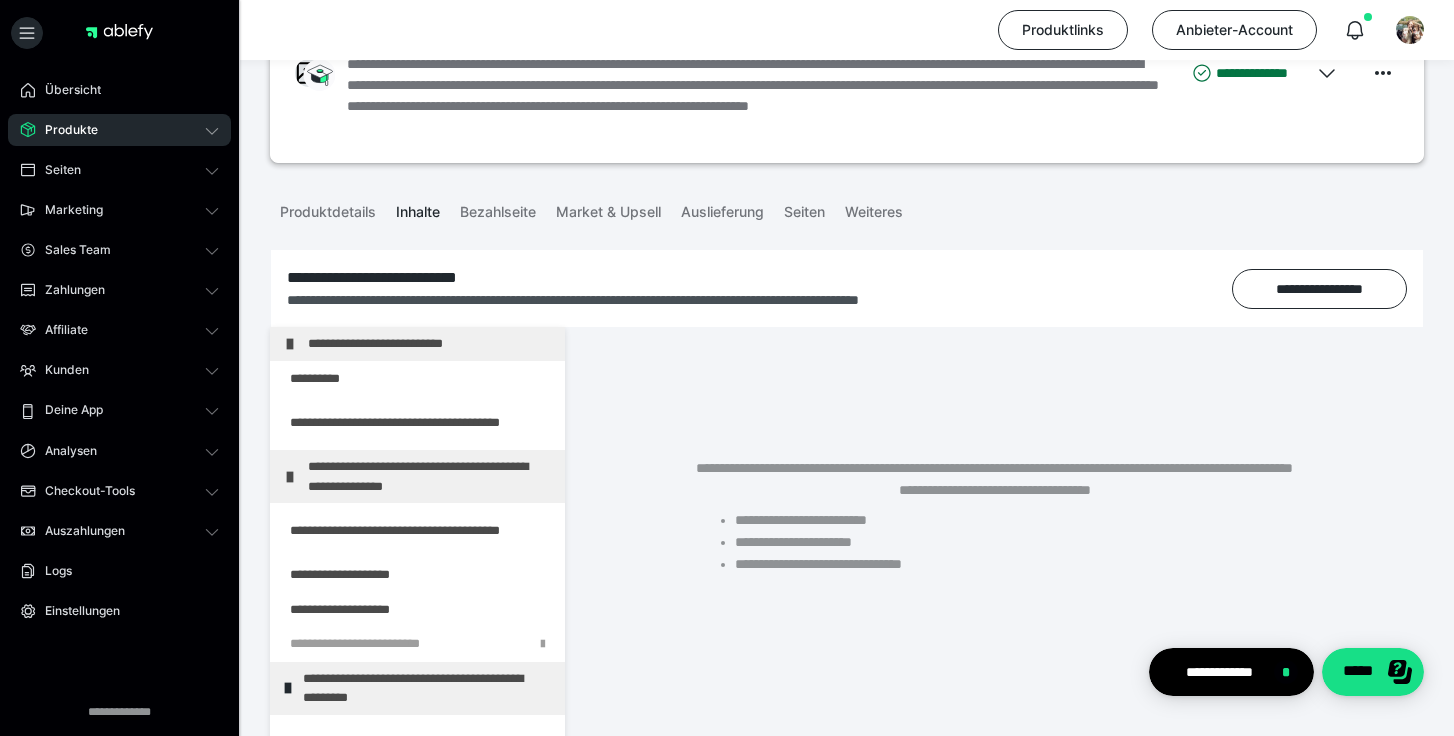 click on "**********" at bounding box center (431, 476) 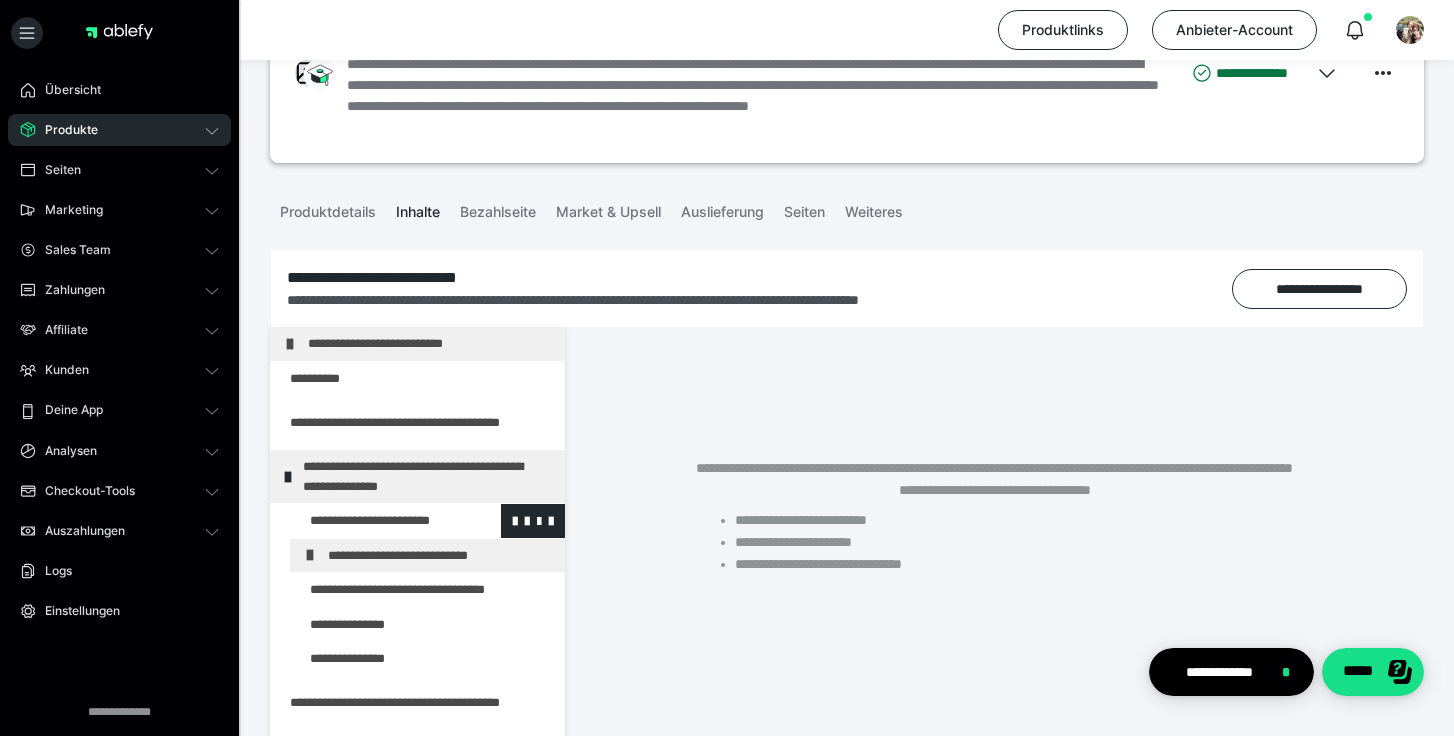 click at bounding box center (375, 521) 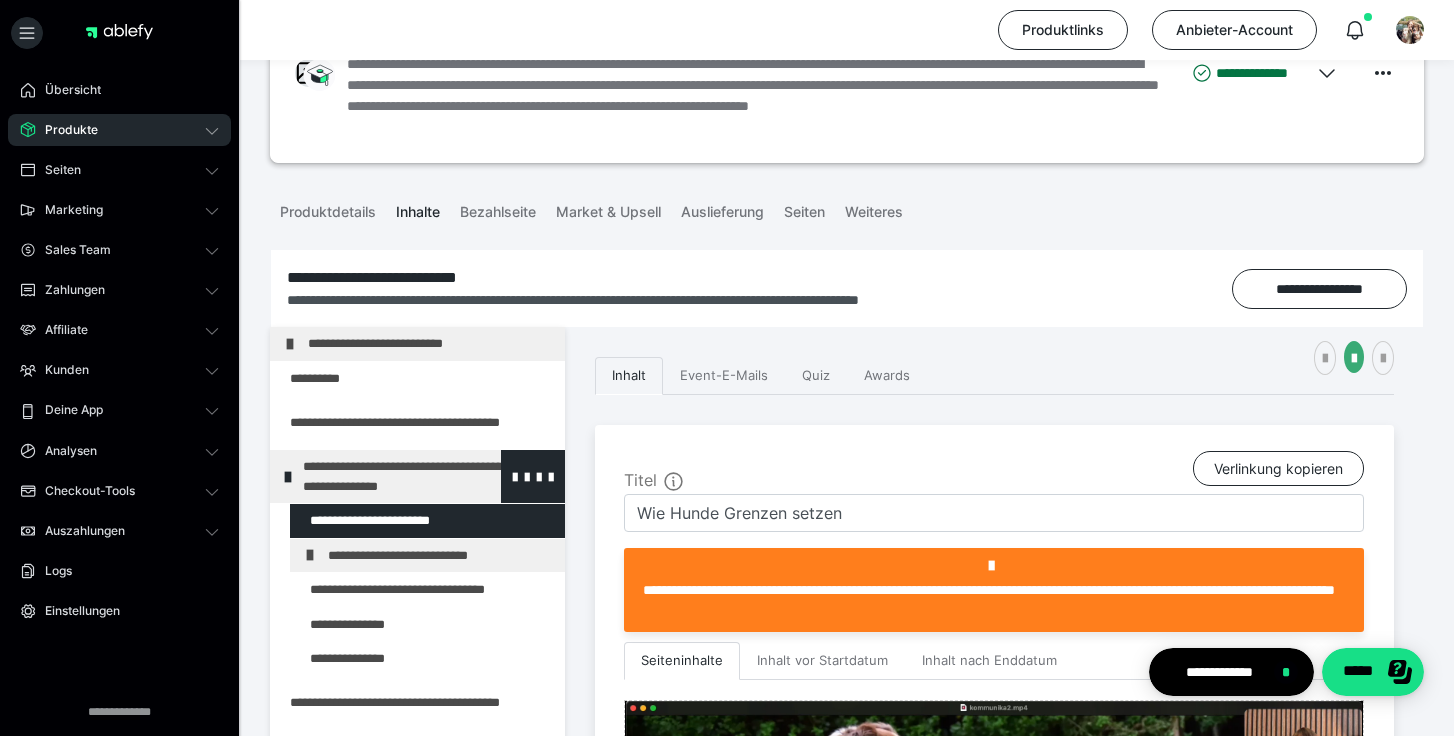 click on "**********" at bounding box center (426, 476) 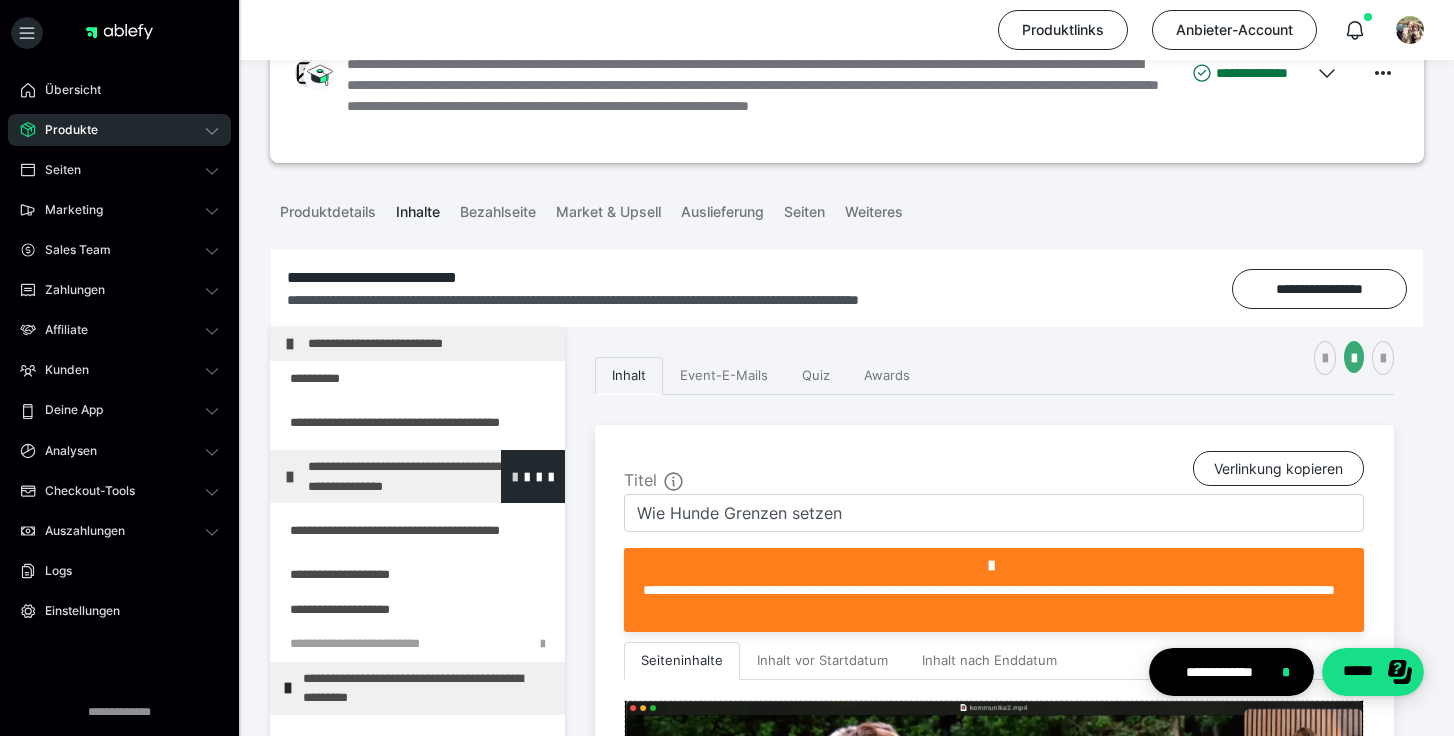 click at bounding box center (515, 476) 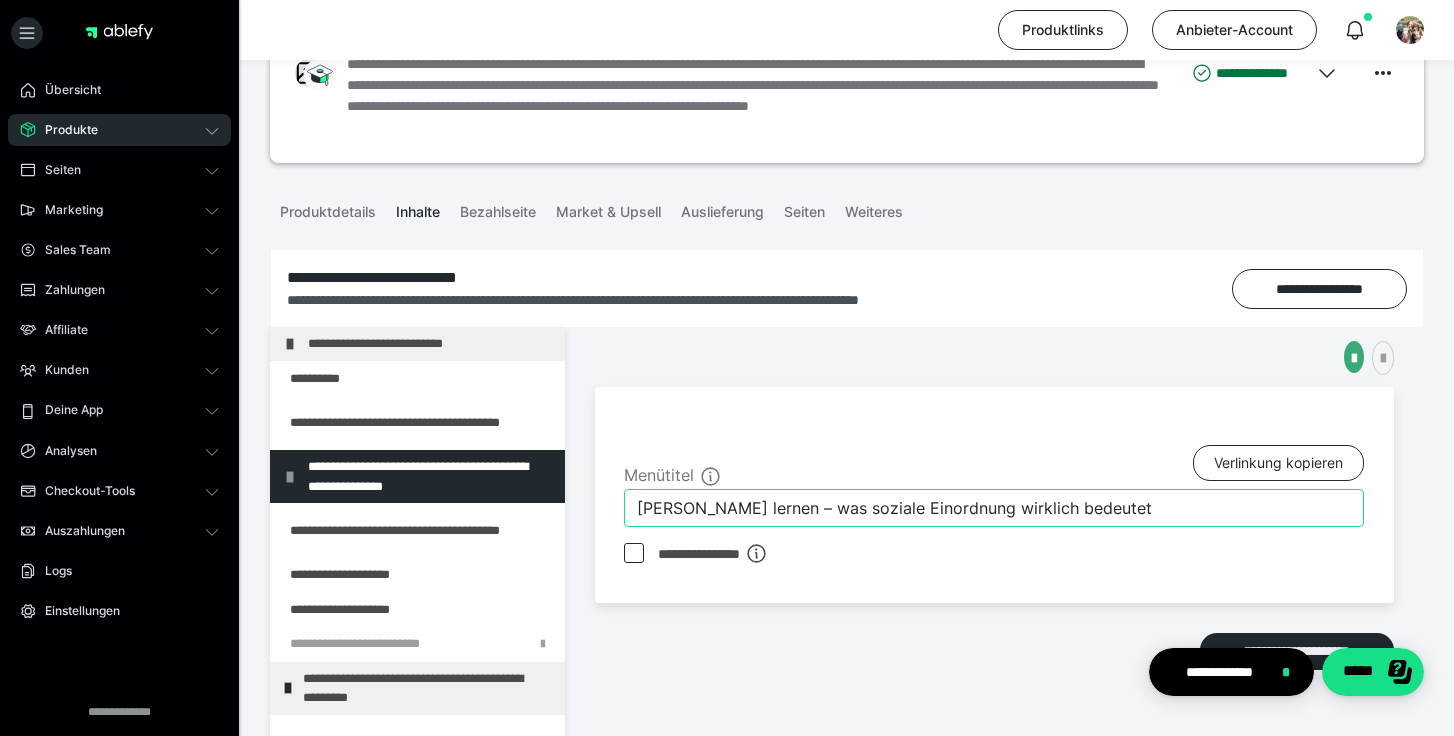 drag, startPoint x: 785, startPoint y: 516, endPoint x: 1259, endPoint y: 560, distance: 476.0378 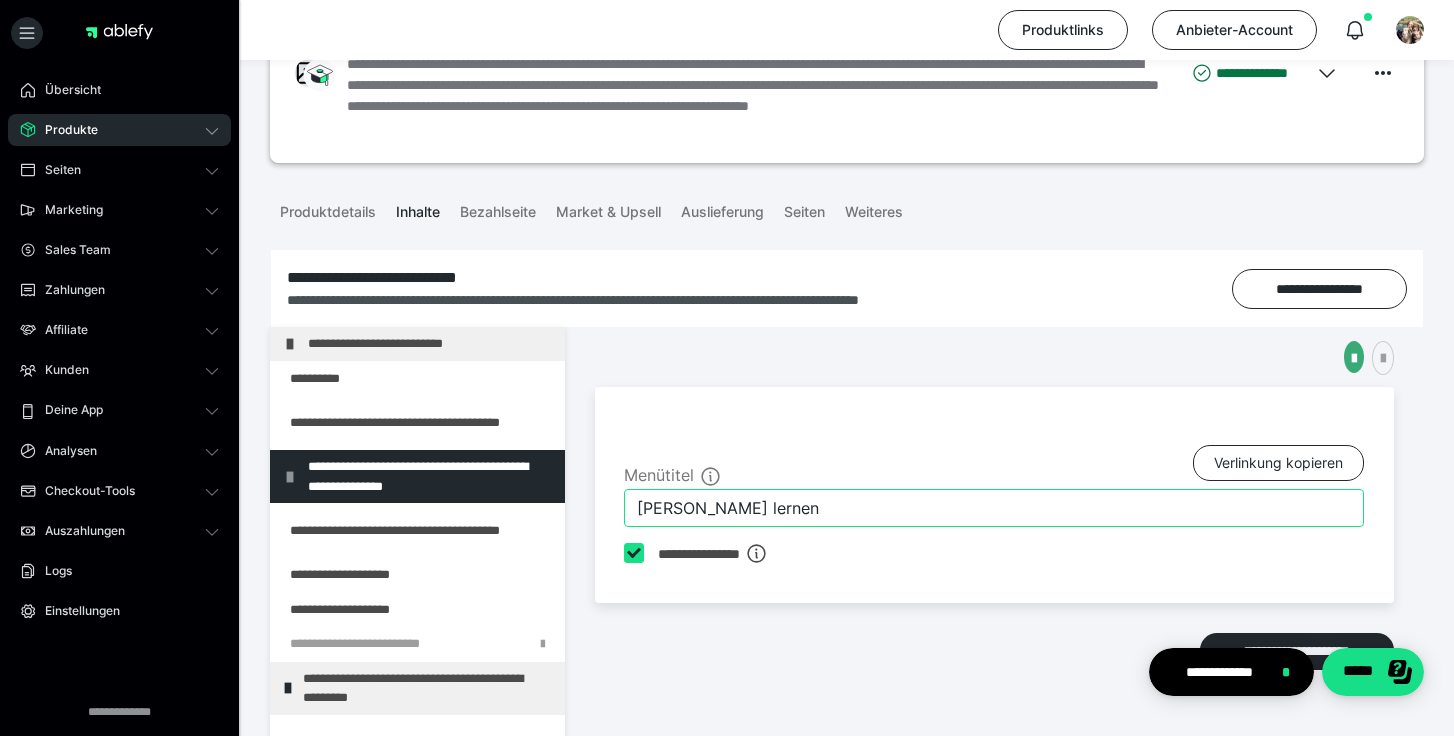 type on "[PERSON_NAME] lernen" 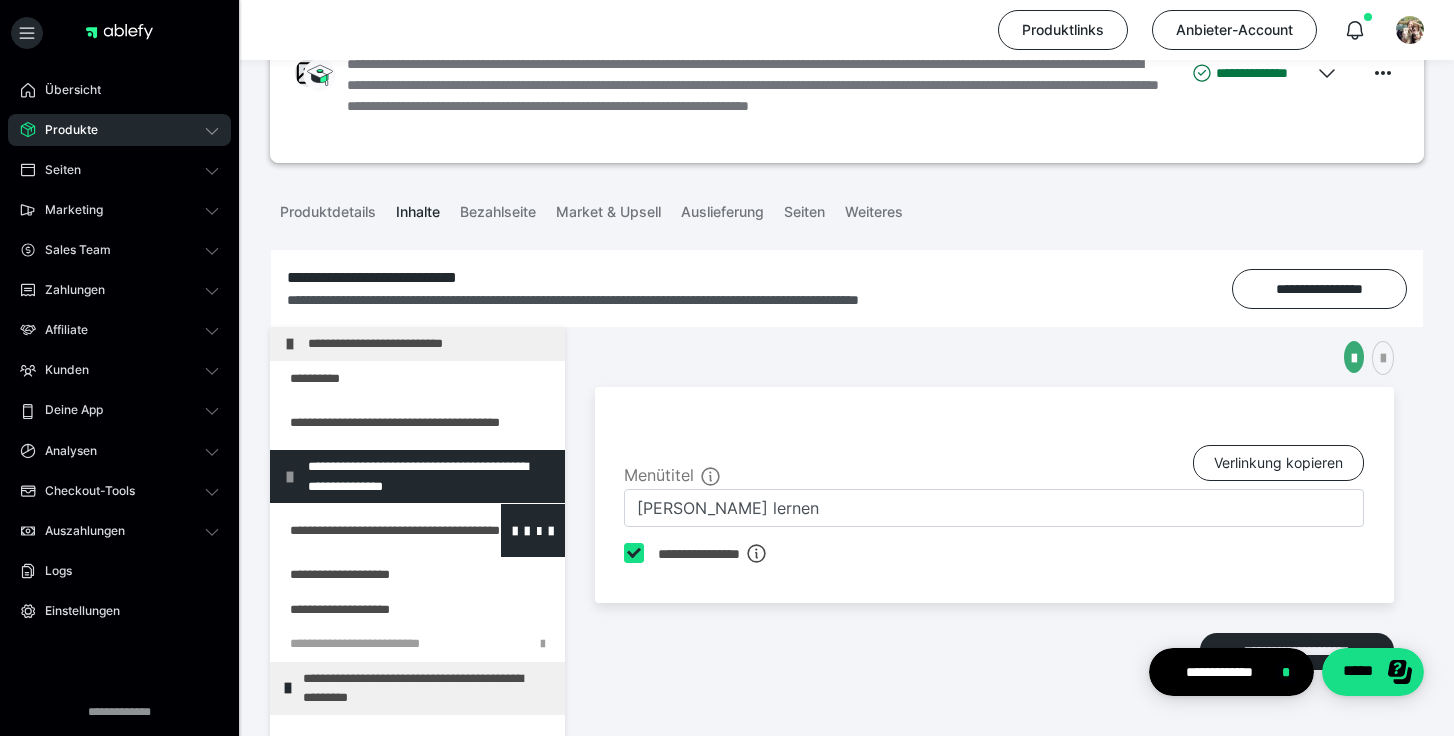 click at bounding box center [365, 530] 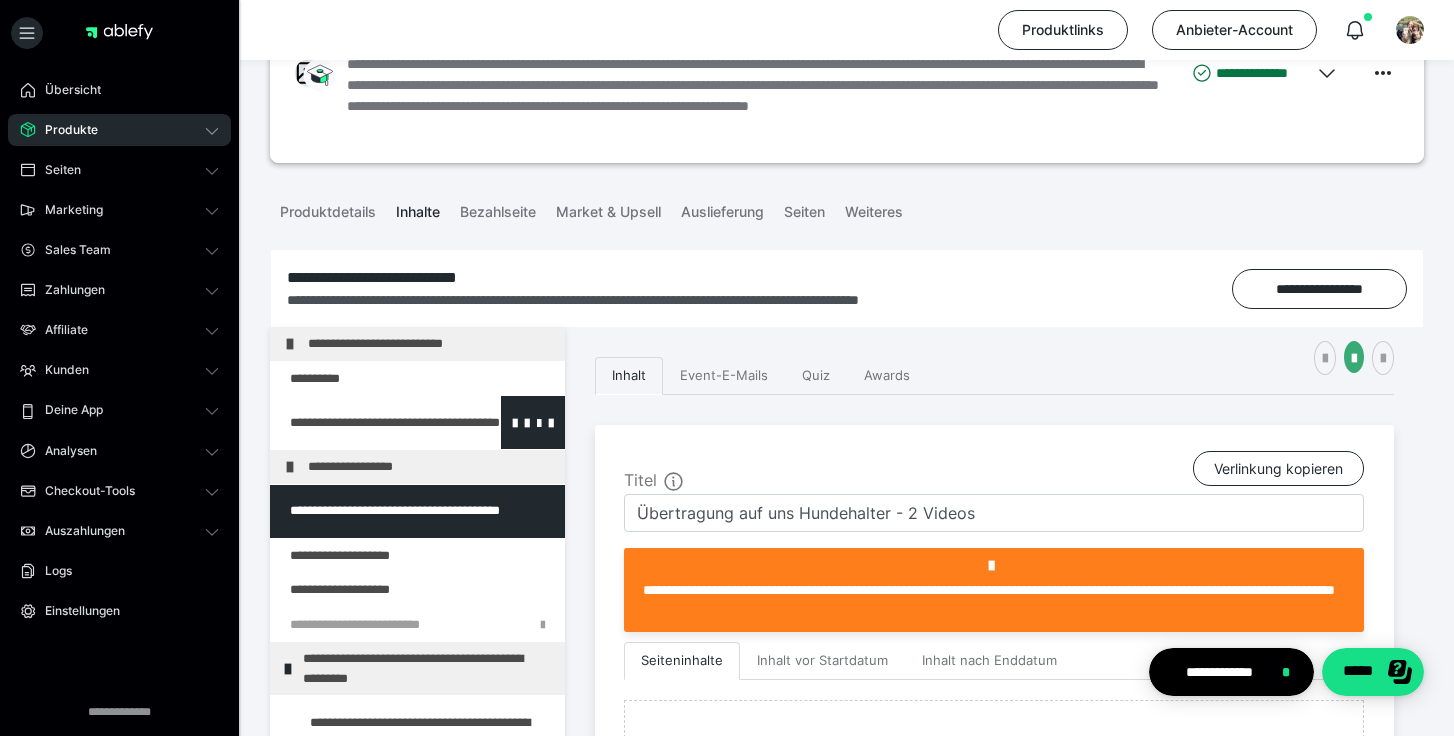 scroll, scrollTop: 31, scrollLeft: 0, axis: vertical 